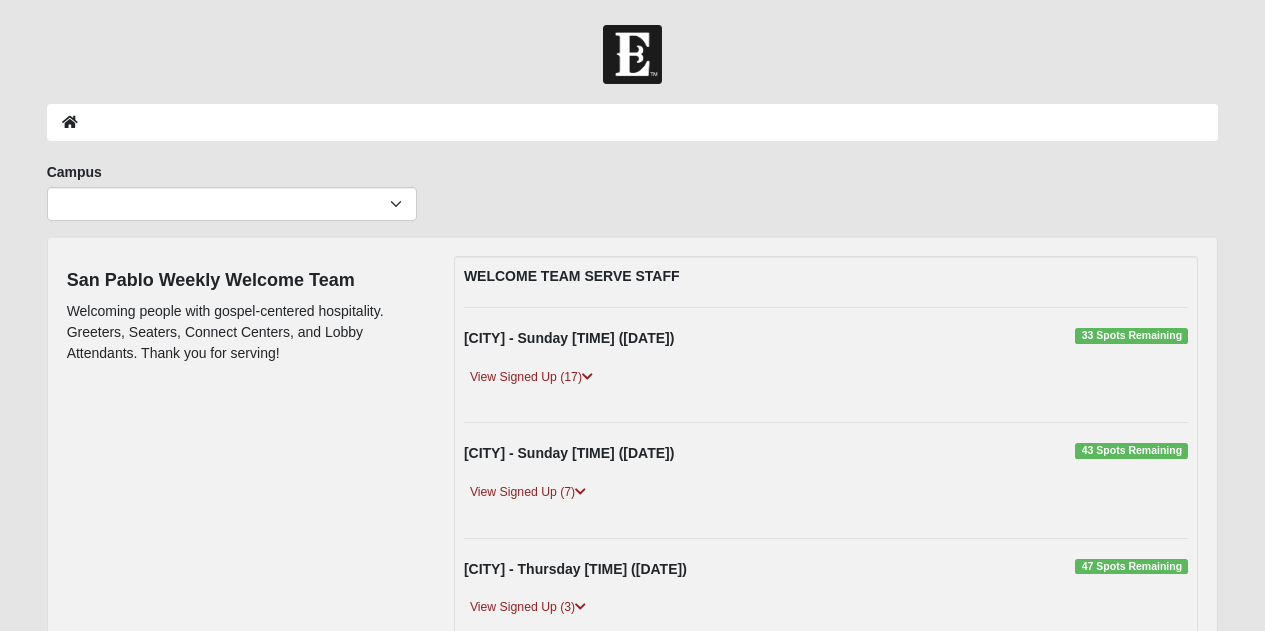scroll, scrollTop: 0, scrollLeft: 0, axis: both 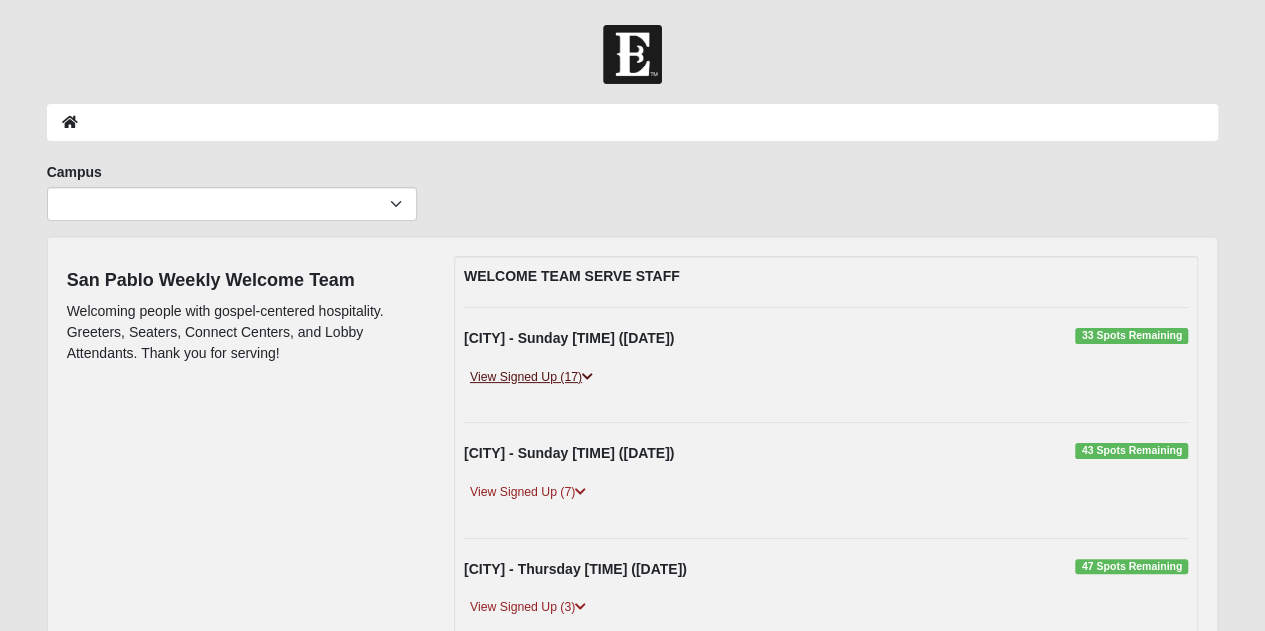 click on "View Signed Up (17)" at bounding box center [531, 377] 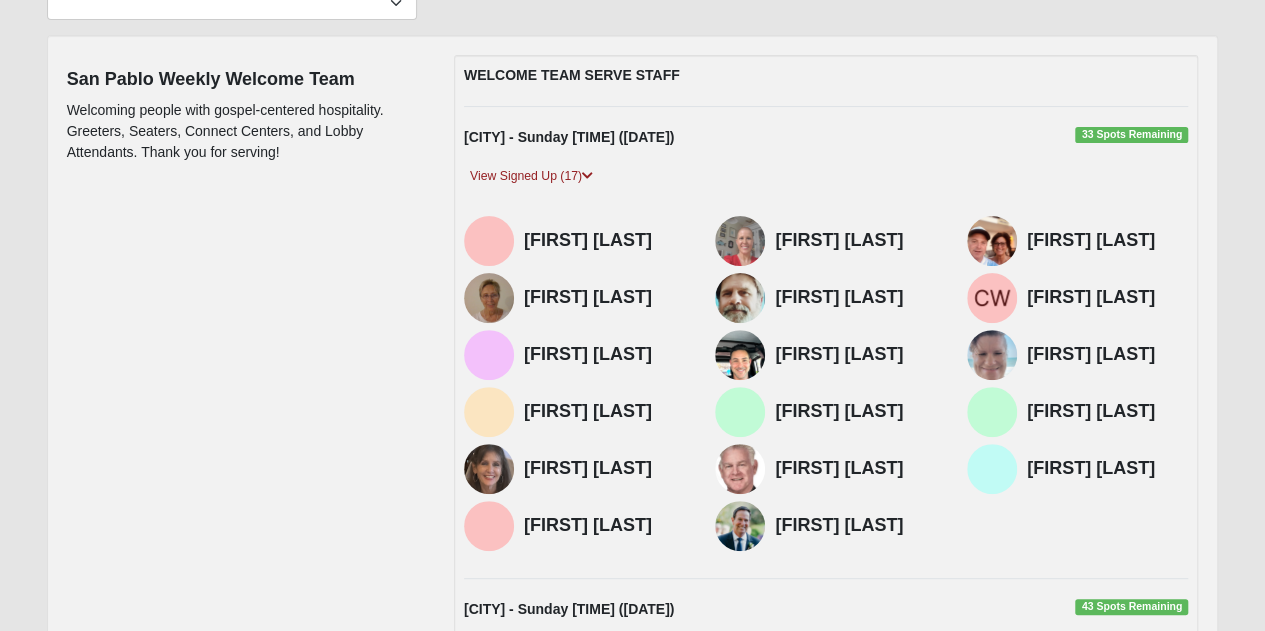 scroll, scrollTop: 202, scrollLeft: 0, axis: vertical 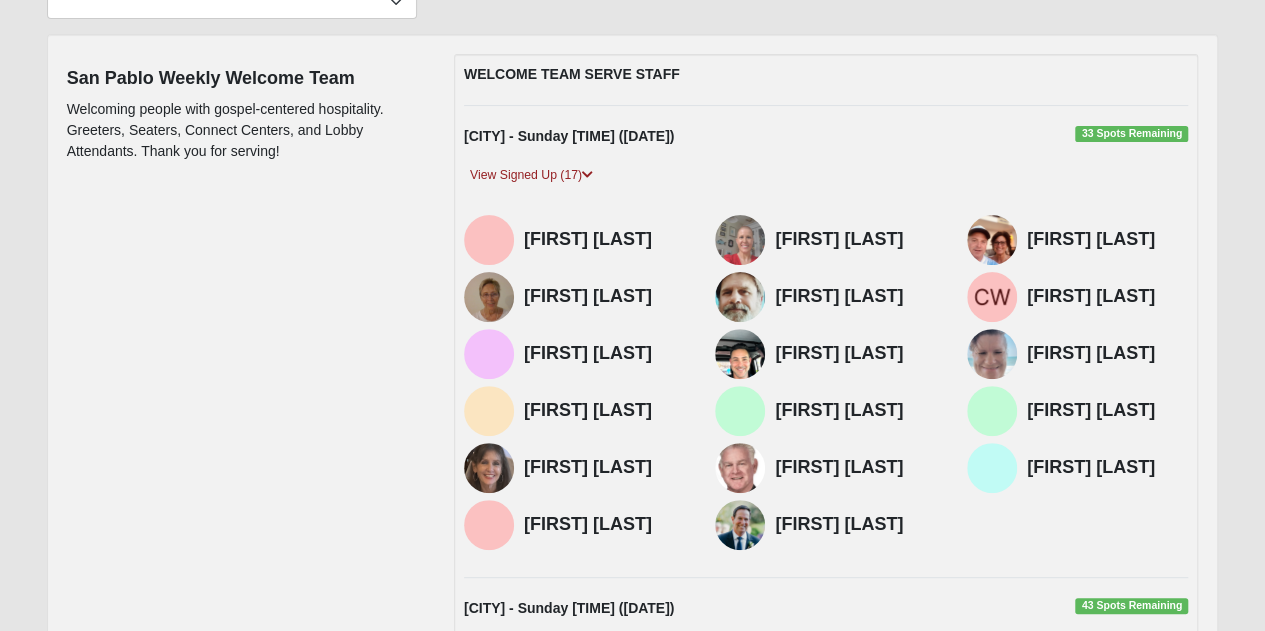 click at bounding box center (489, 525) 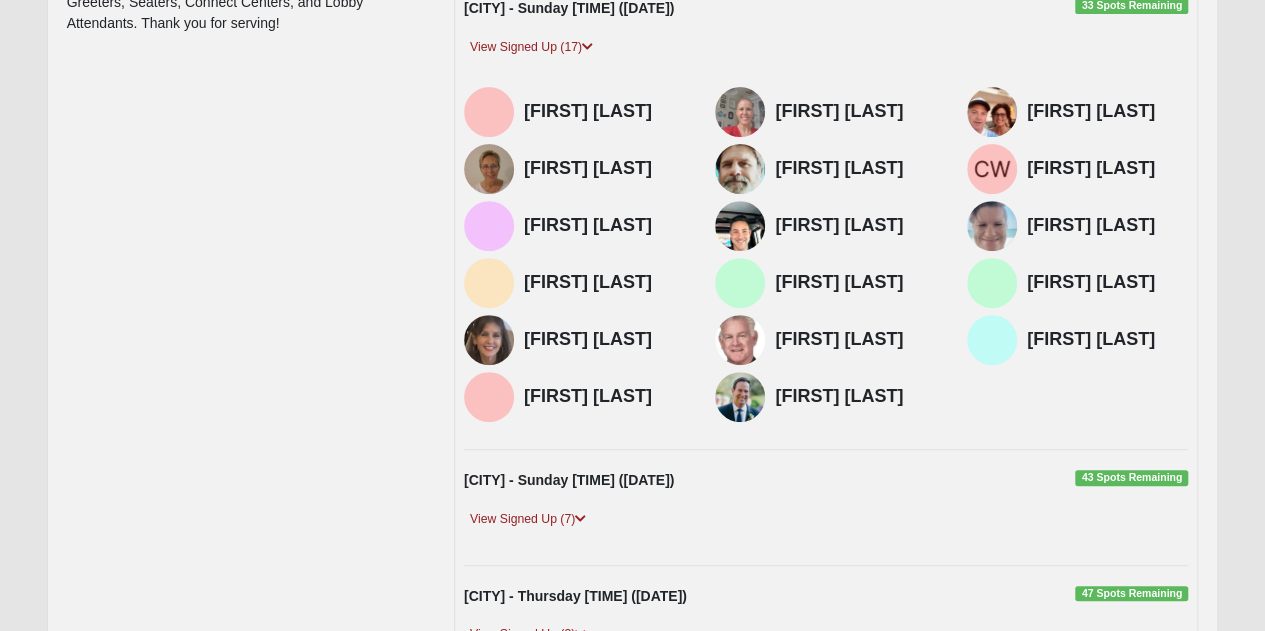 scroll, scrollTop: 332, scrollLeft: 0, axis: vertical 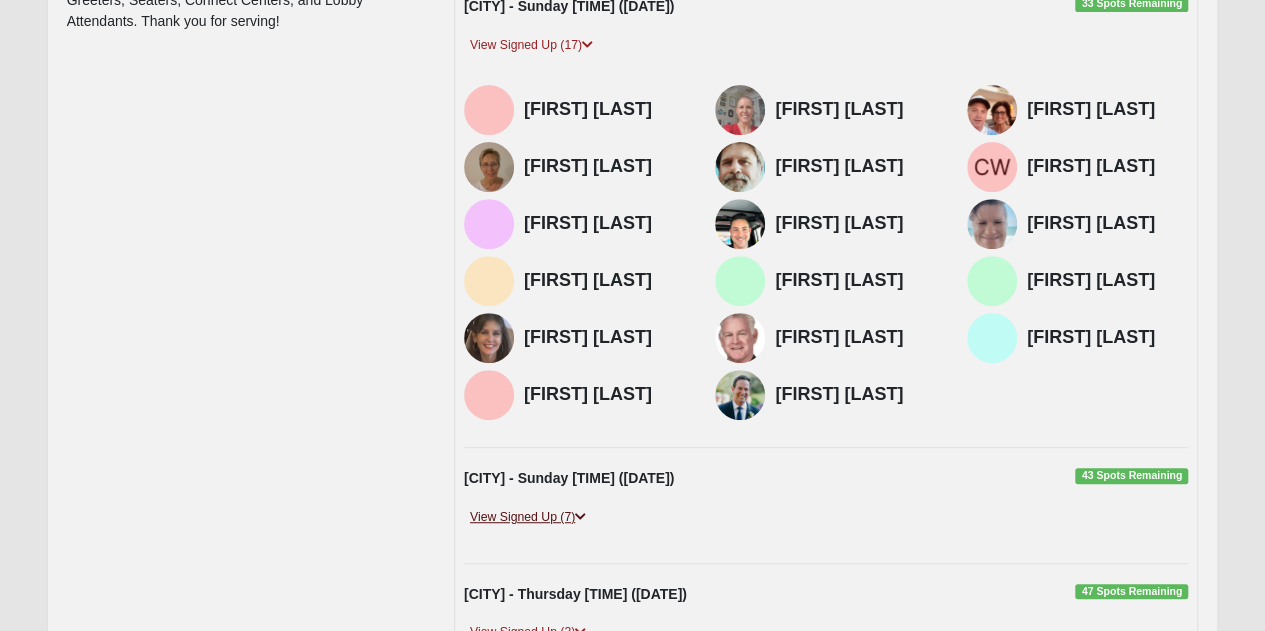 click at bounding box center (580, 517) 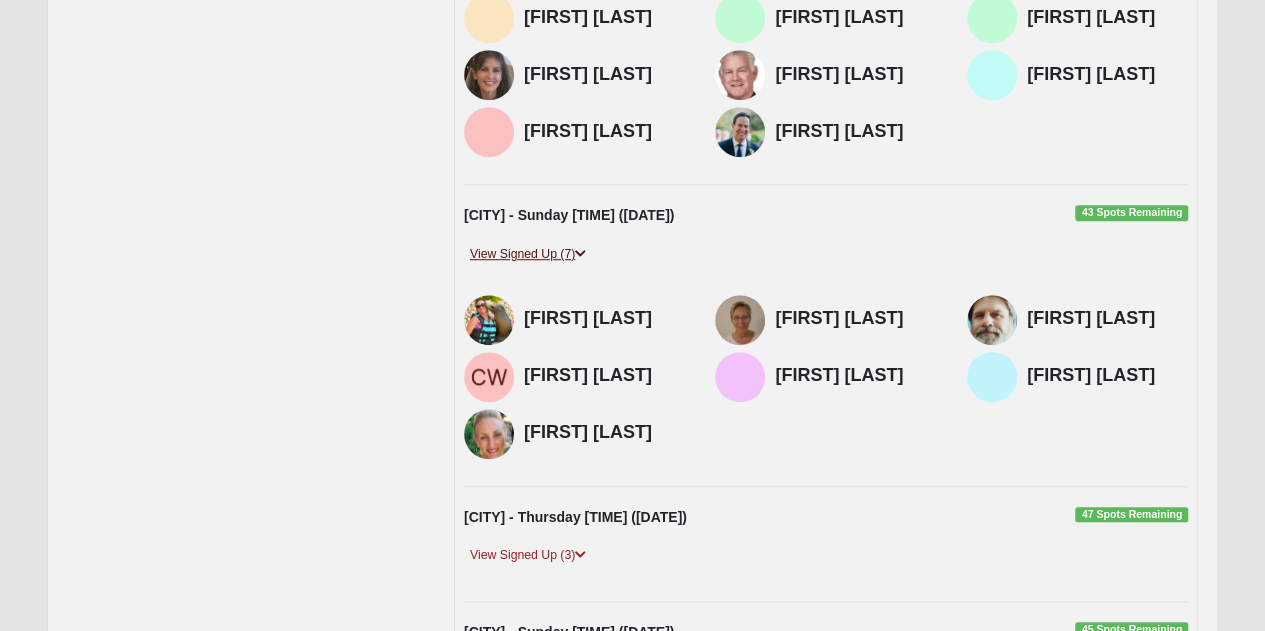 scroll, scrollTop: 596, scrollLeft: 0, axis: vertical 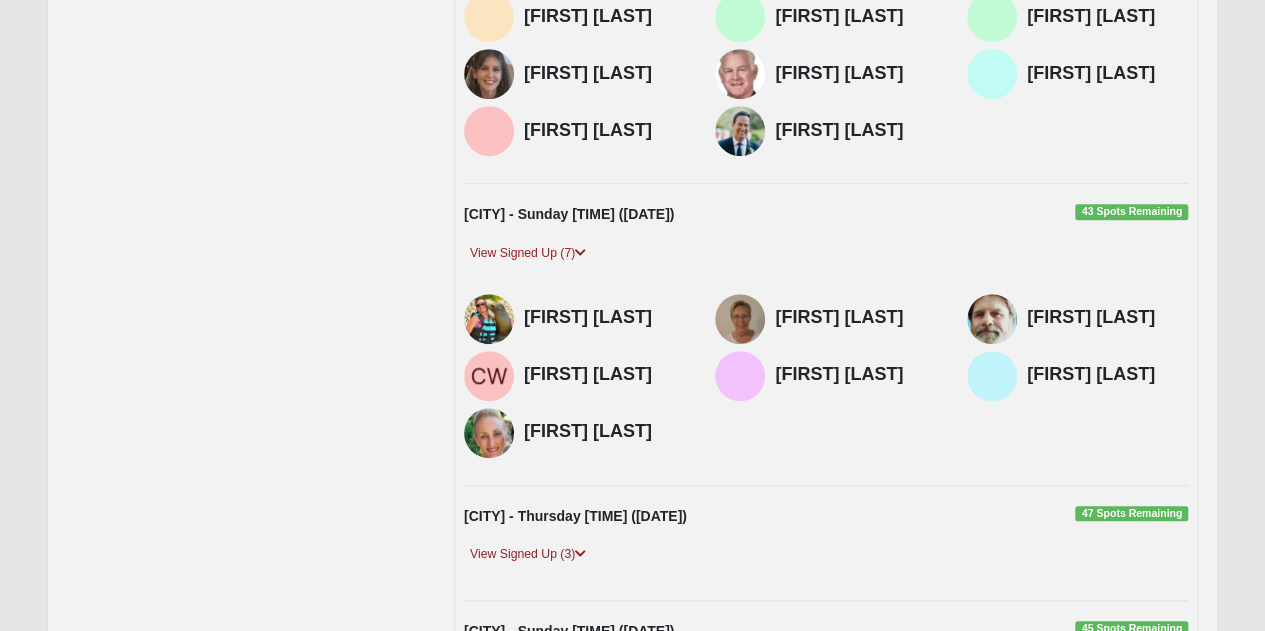click on "[CITY] - Thursday [TIME] ([DATE])" at bounding box center [575, 516] 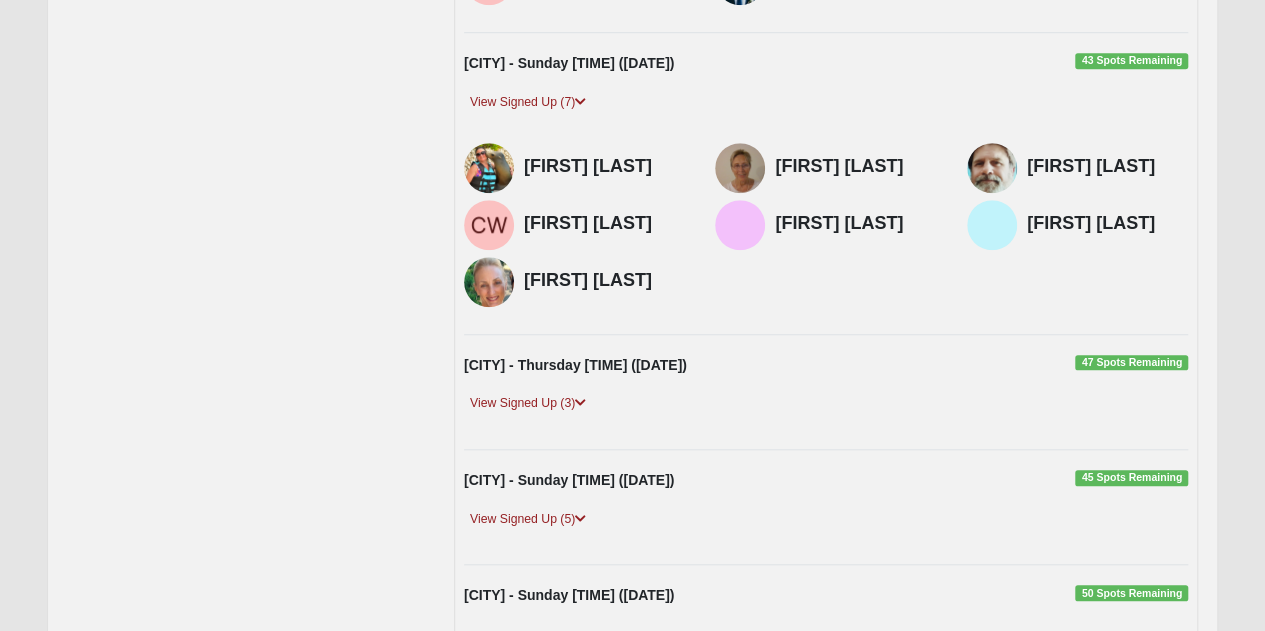 scroll, scrollTop: 748, scrollLeft: 0, axis: vertical 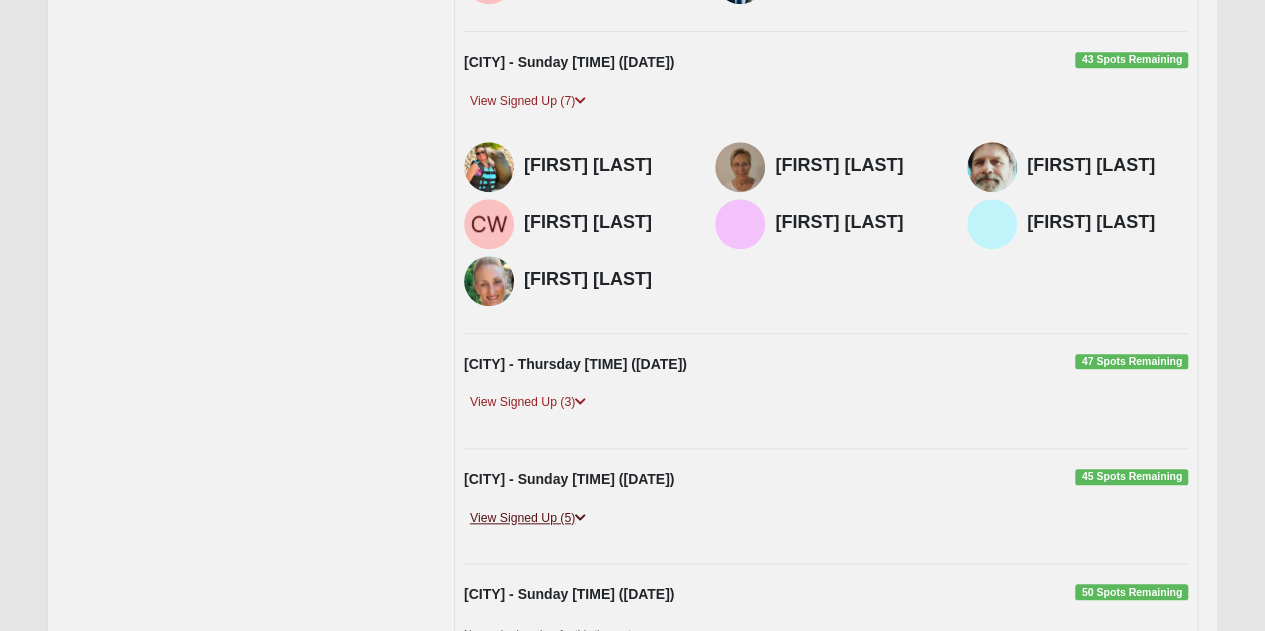 click at bounding box center (580, 518) 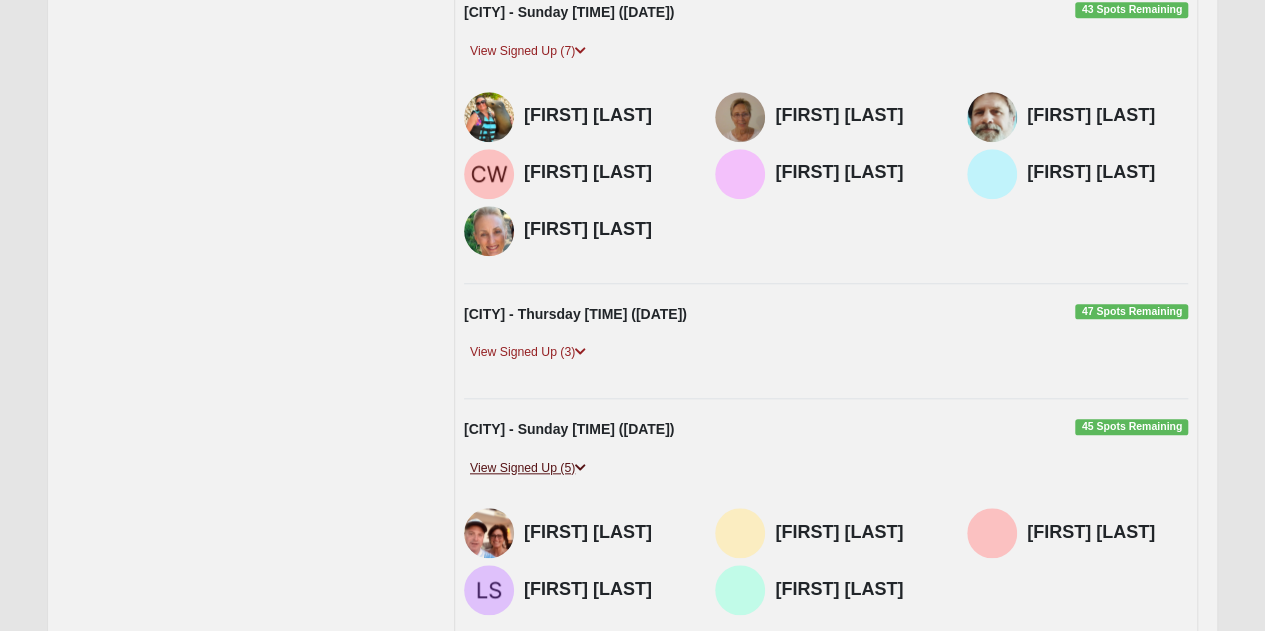 scroll, scrollTop: 812, scrollLeft: 0, axis: vertical 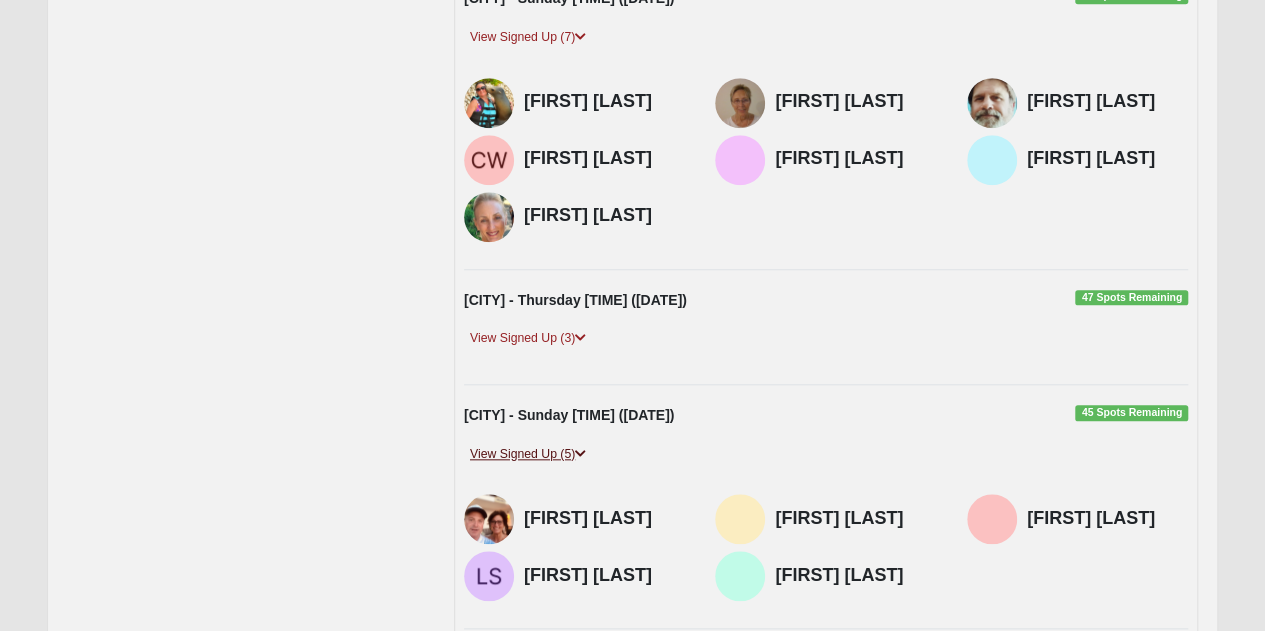 click at bounding box center (580, 454) 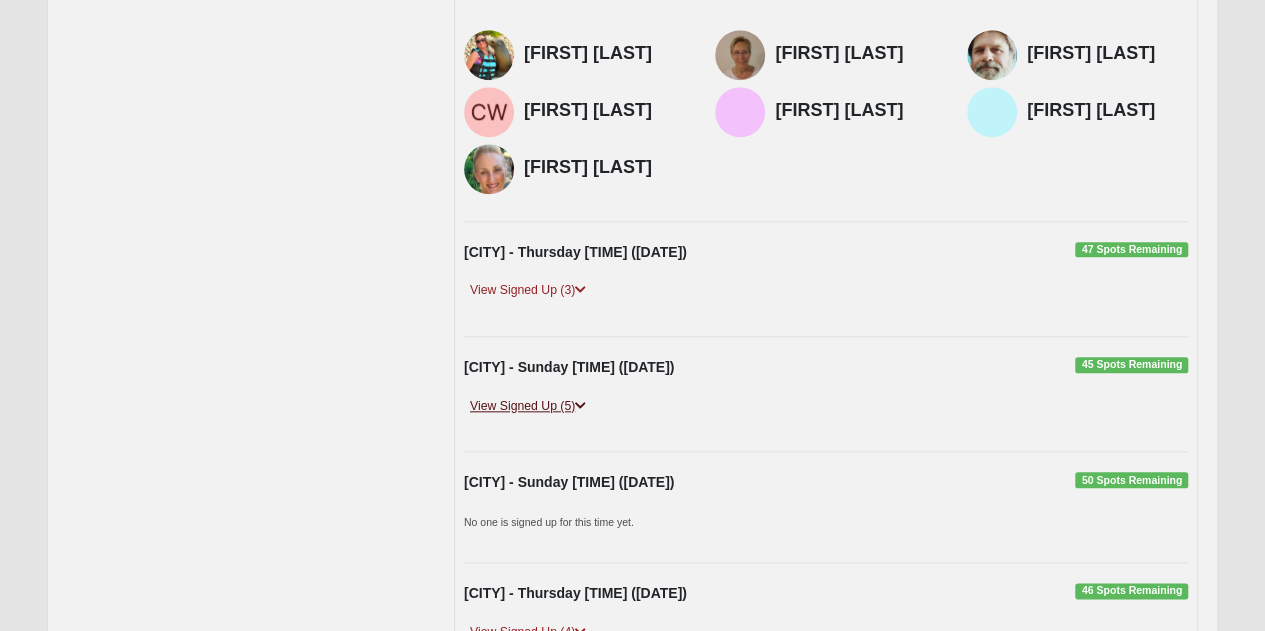 scroll, scrollTop: 864, scrollLeft: 0, axis: vertical 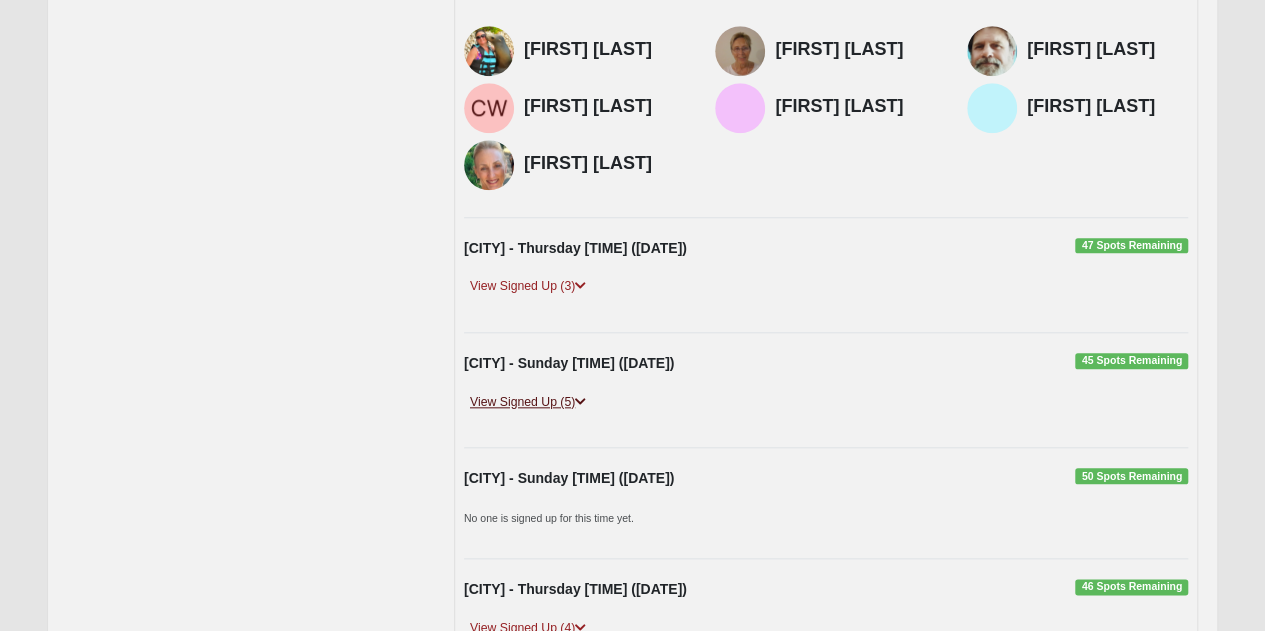 click on "View Signed Up (5)" at bounding box center [528, 402] 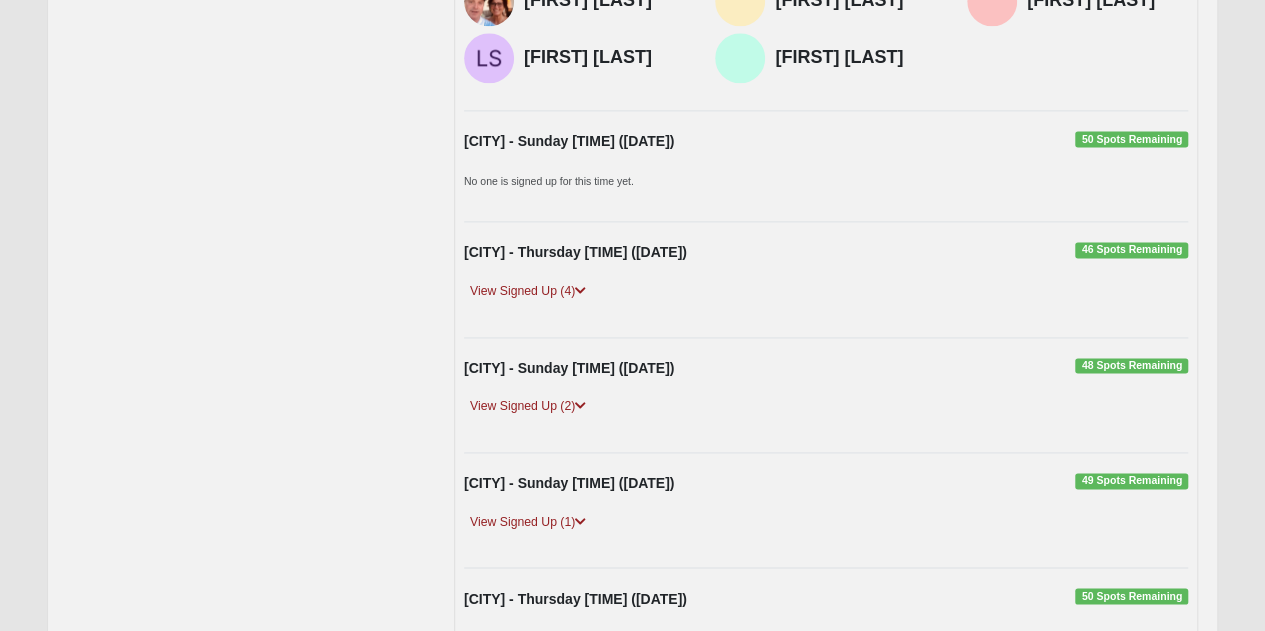 scroll, scrollTop: 1884, scrollLeft: 0, axis: vertical 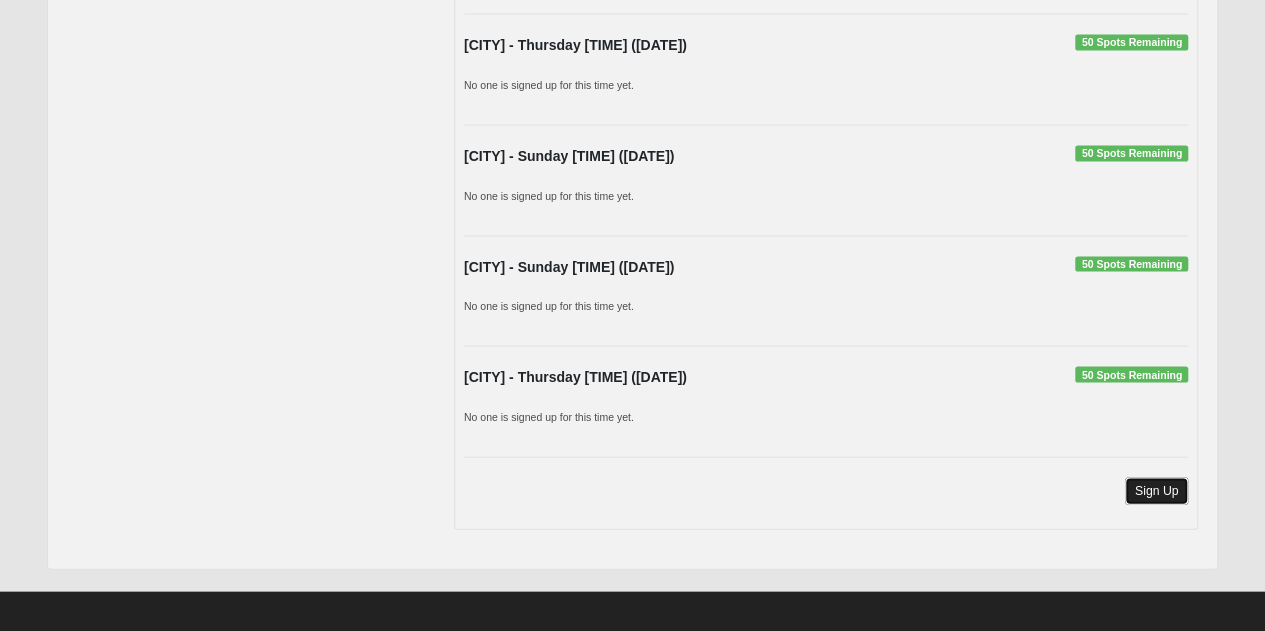 click on "Sign Up" at bounding box center (1157, 490) 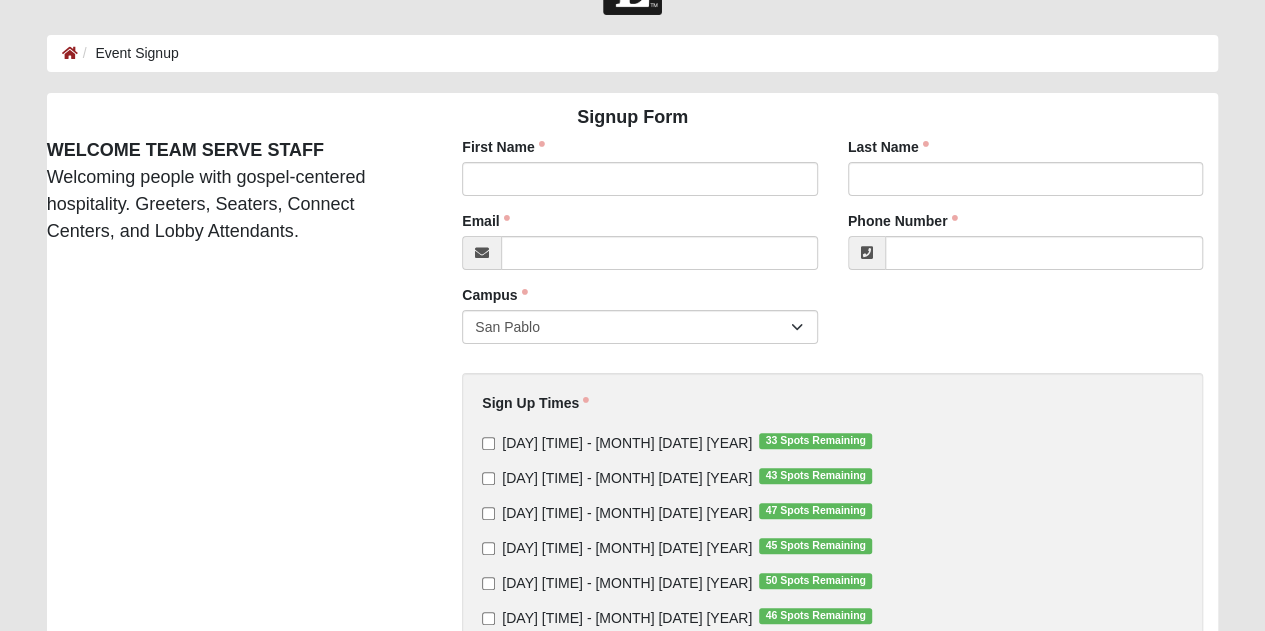 scroll, scrollTop: 75, scrollLeft: 0, axis: vertical 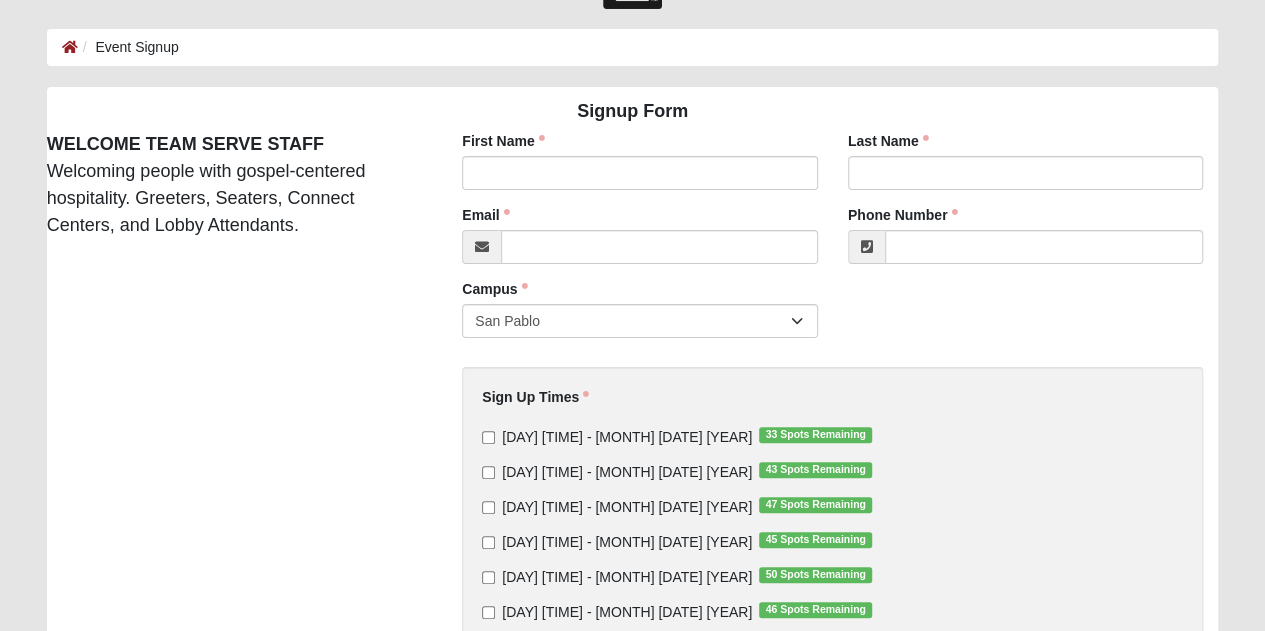 click on "Sign Up Times
[DAY] [TIME] - [MONTH] [DATE] [YEAR]
[NUMBER] Spots Remaining
[DAY] [TIME] - [MONTH] [DATE] [YEAR]
[NUMBER] Spots Remaining
[DAY] [TIME] - [MONTH] [DATE] [YEAR]
[NUMBER] Spots Remaining
[DAY] [TIME] - [MONTH] [DATE] [YEAR]
[NUMBER] Spots Remaining
[DAY] [TIME] - [MONTH] [DATE] [YEAR]
[NUMBER] Spots Remaining
[DAY] [TIME] - [MONTH] [DATE] [YEAR]
[NUMBER] Spots Remaining
[DAY] [TIME] - [MONTH] [DATE] [YEAR]
[NUMBER] Spots Remaining
[DAY] [TIME] - [MONTH] [DATE] [YEAR]
[NUMBER] Spots Remaining
[DAY] [TIME] - [MONTH] [DATE] [YEAR]
[NUMBER] Spots Remaining" at bounding box center [832, 564] 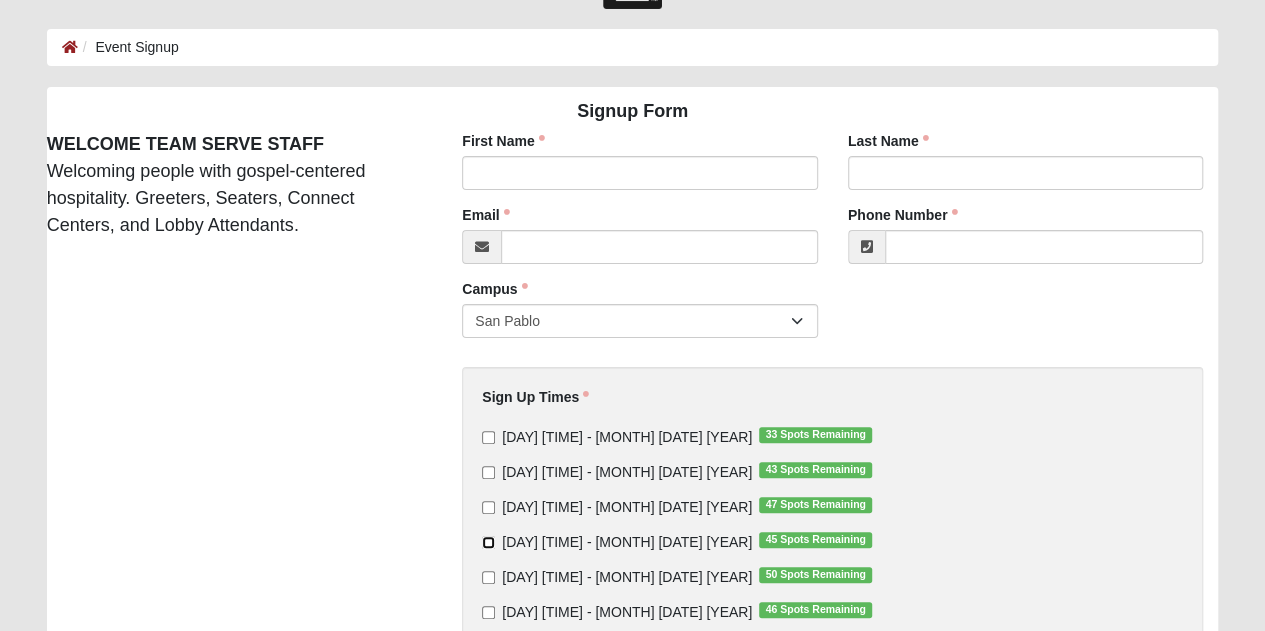 click on "[DAY] [TIME] - [MONTH] [DATE] [YEAR]
[NUMBER] Spots Remaining" at bounding box center [488, 542] 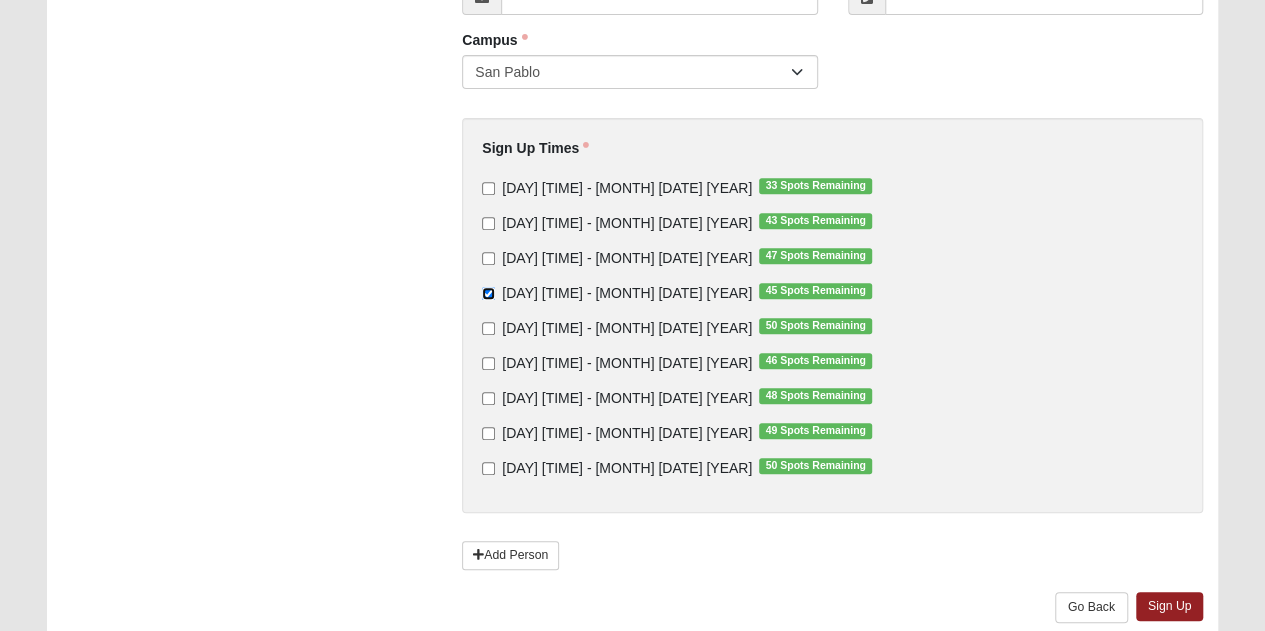 scroll, scrollTop: 327, scrollLeft: 0, axis: vertical 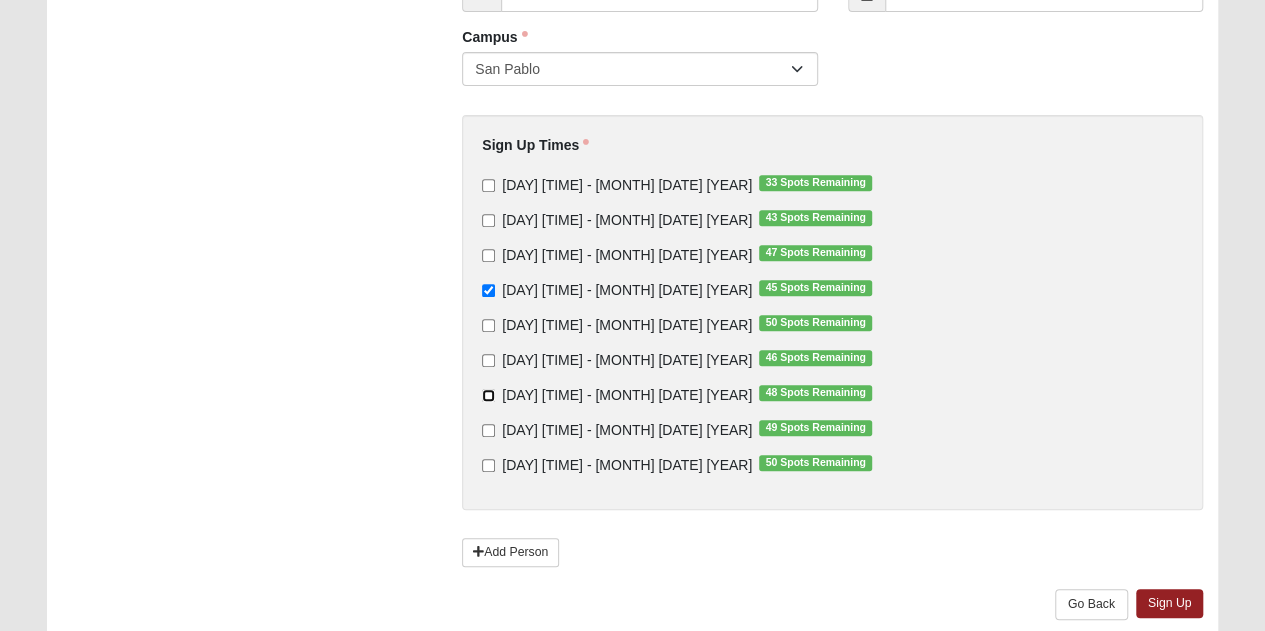 click on "[DAY] [TIME] - [MONTH] [DATE] [YEAR]
[NUMBER] Spots Remaining" at bounding box center [488, 395] 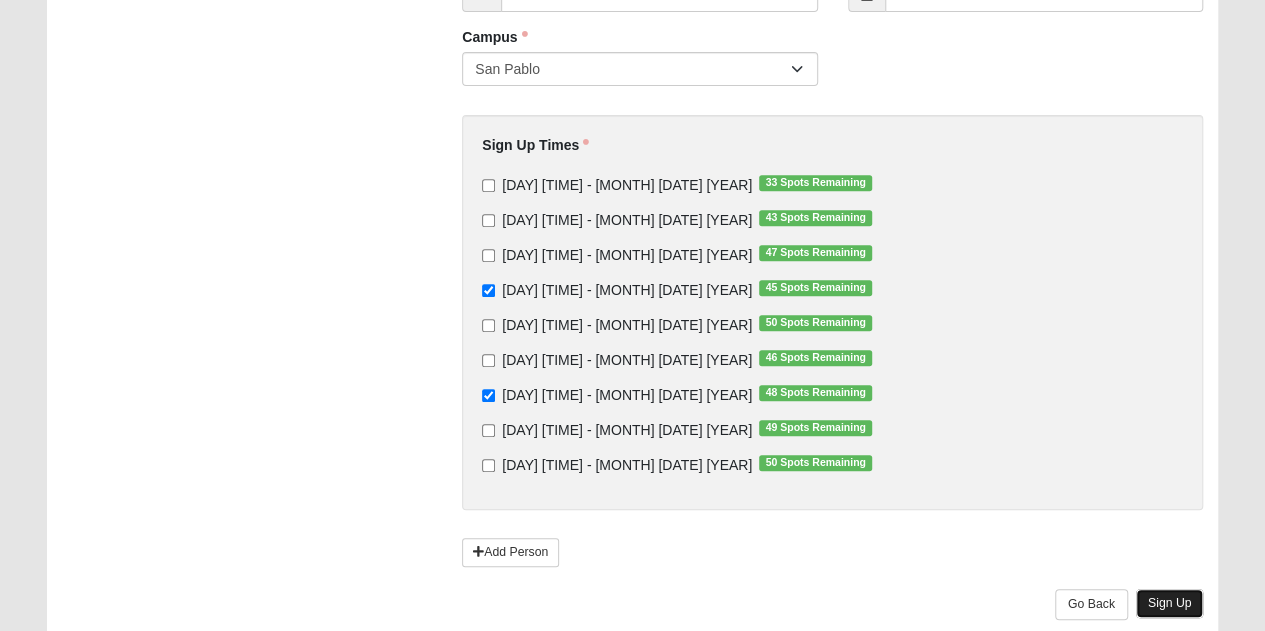 click on "Sign Up" at bounding box center [1170, 603] 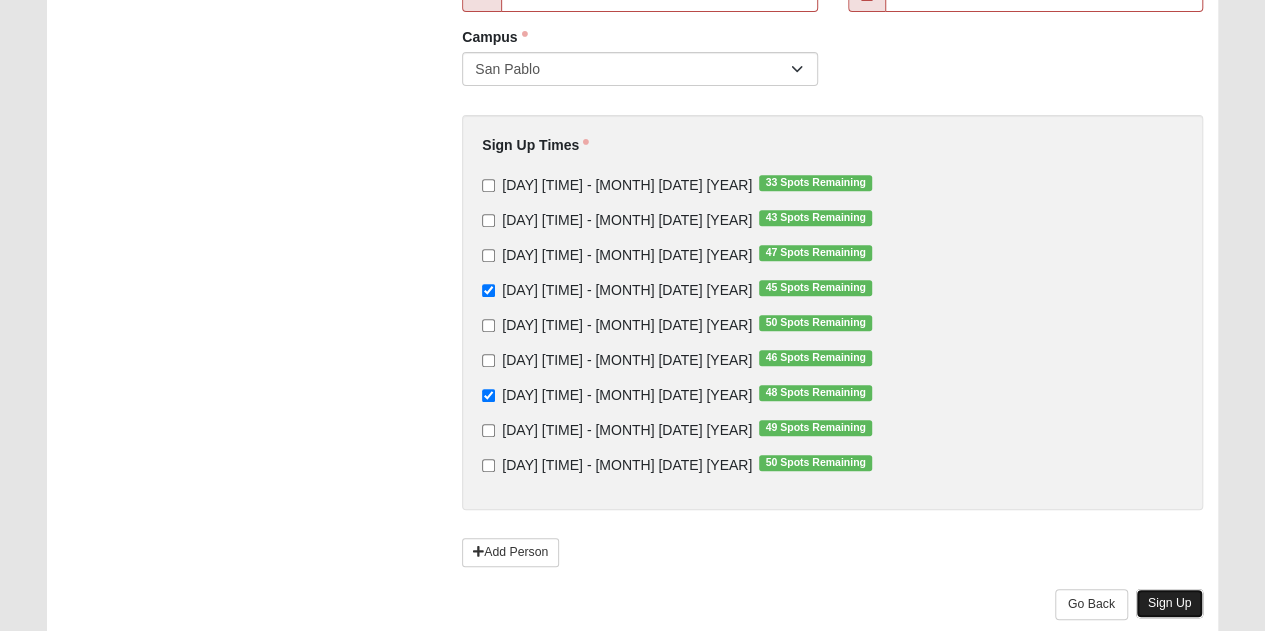click on "Sign Up" at bounding box center [1170, 603] 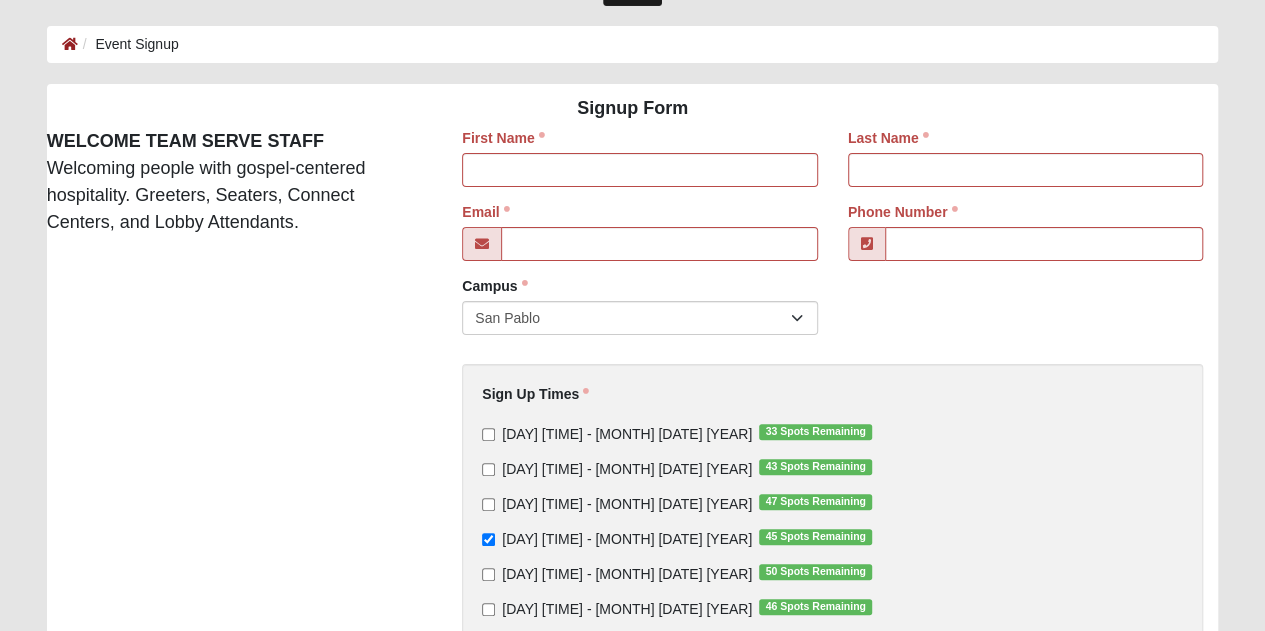 scroll, scrollTop: 0, scrollLeft: 0, axis: both 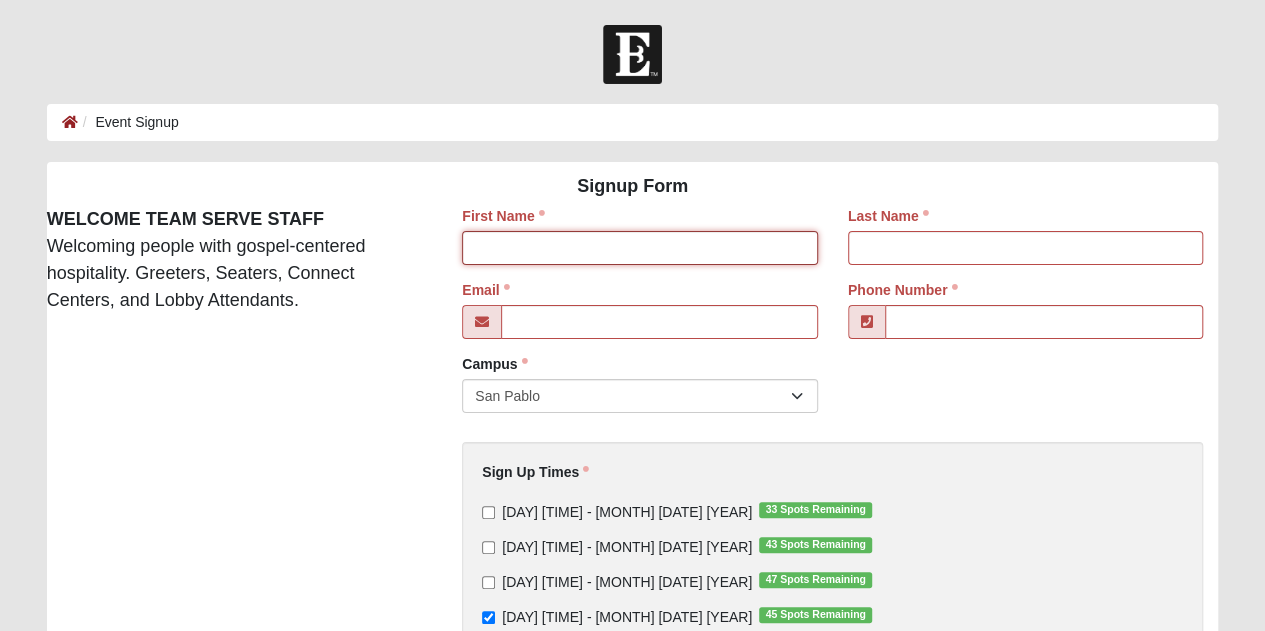 click on "First Name" at bounding box center (640, 248) 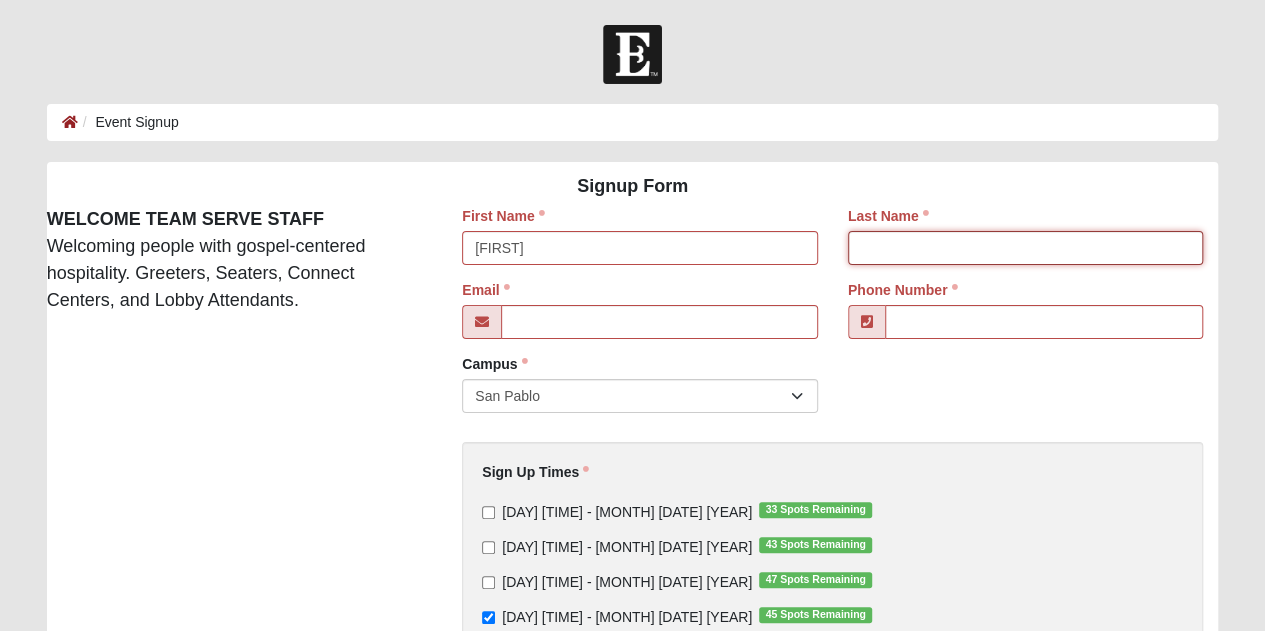type on "[LAST]" 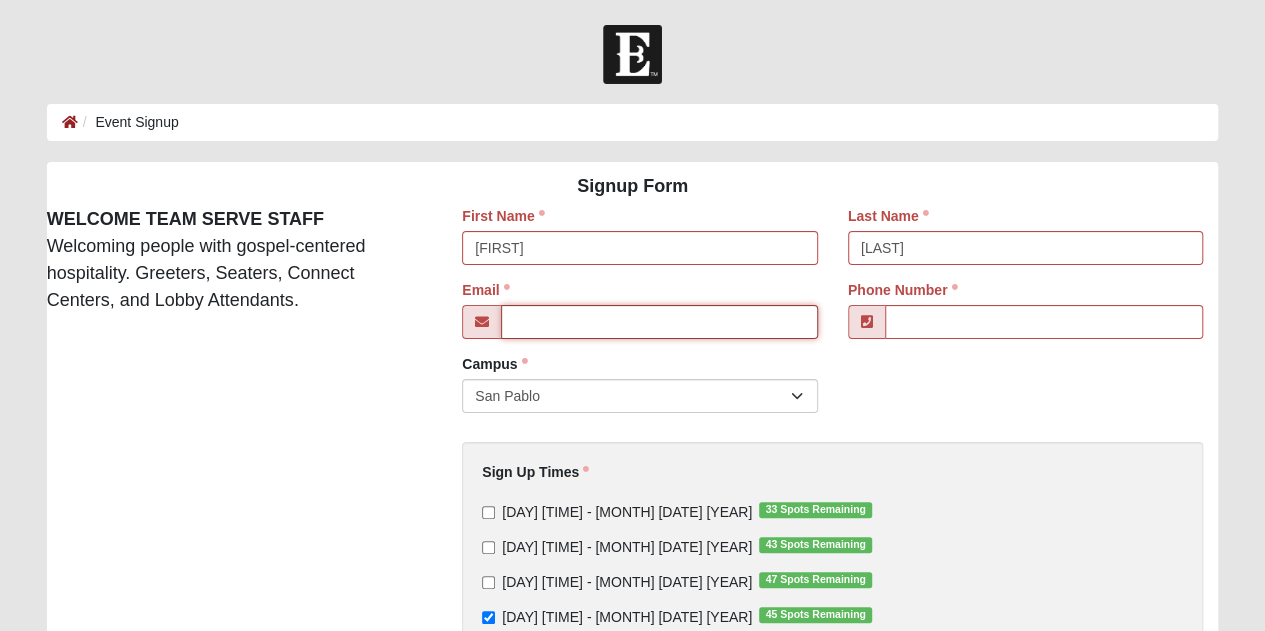 type on "[FIRST][LAST]@[EMAIL]" 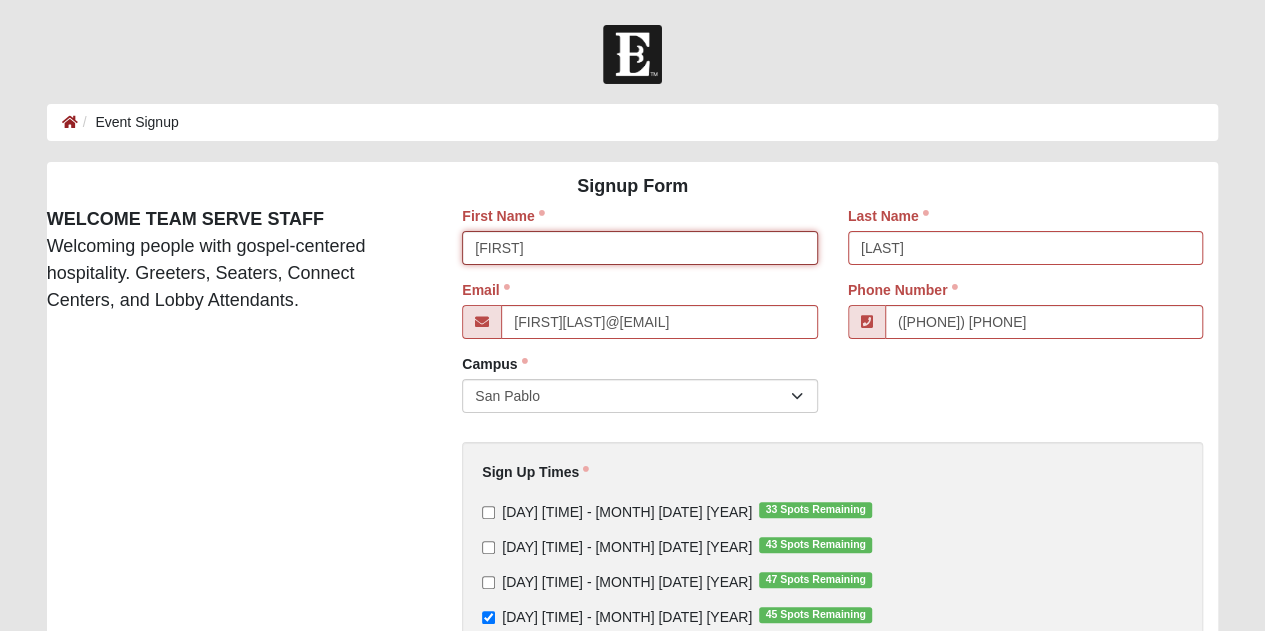 type on "([PHONE]) [PHONE]" 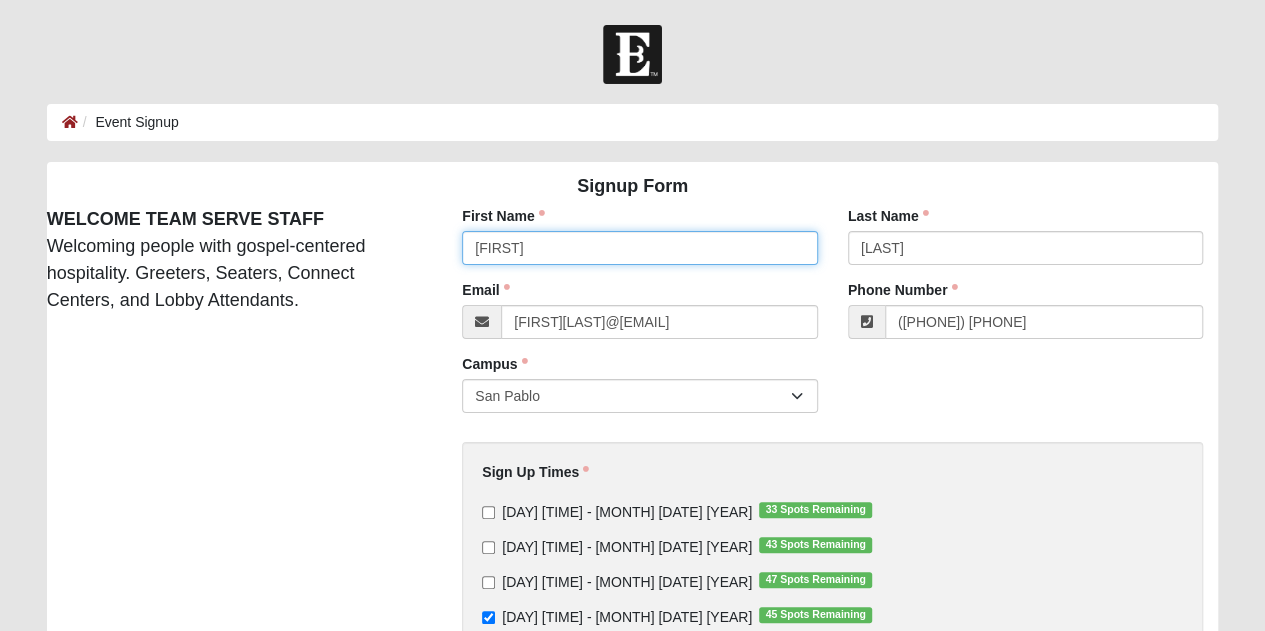 scroll, scrollTop: 402, scrollLeft: 0, axis: vertical 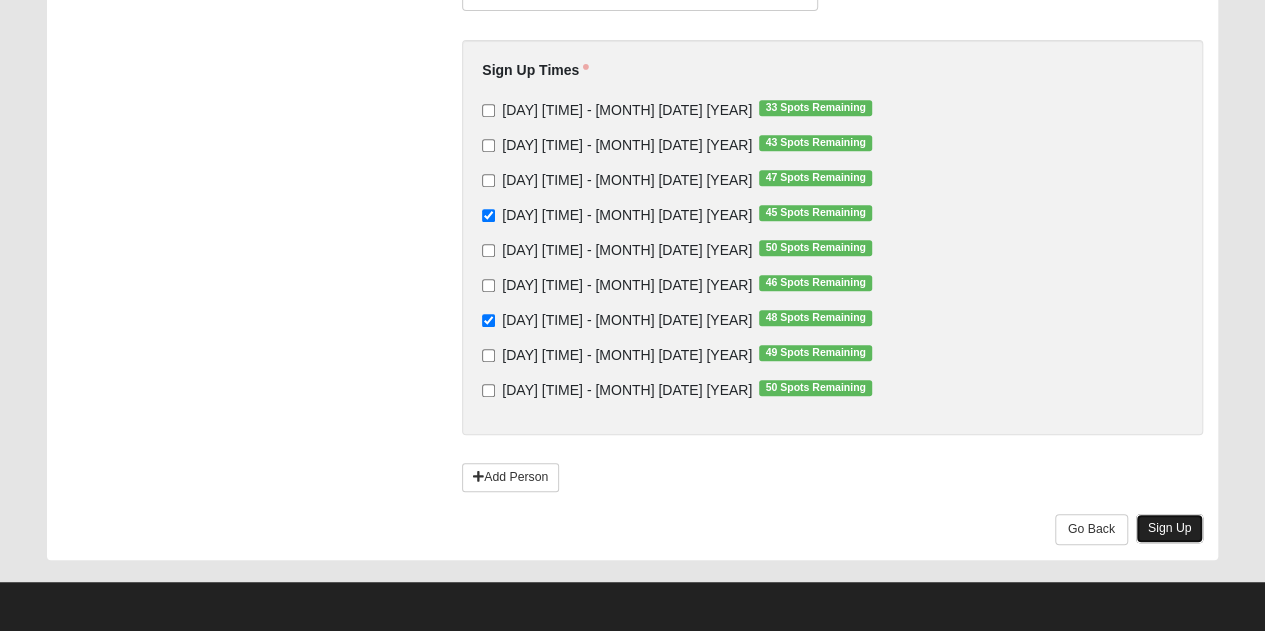 click on "Sign Up" at bounding box center [1170, 528] 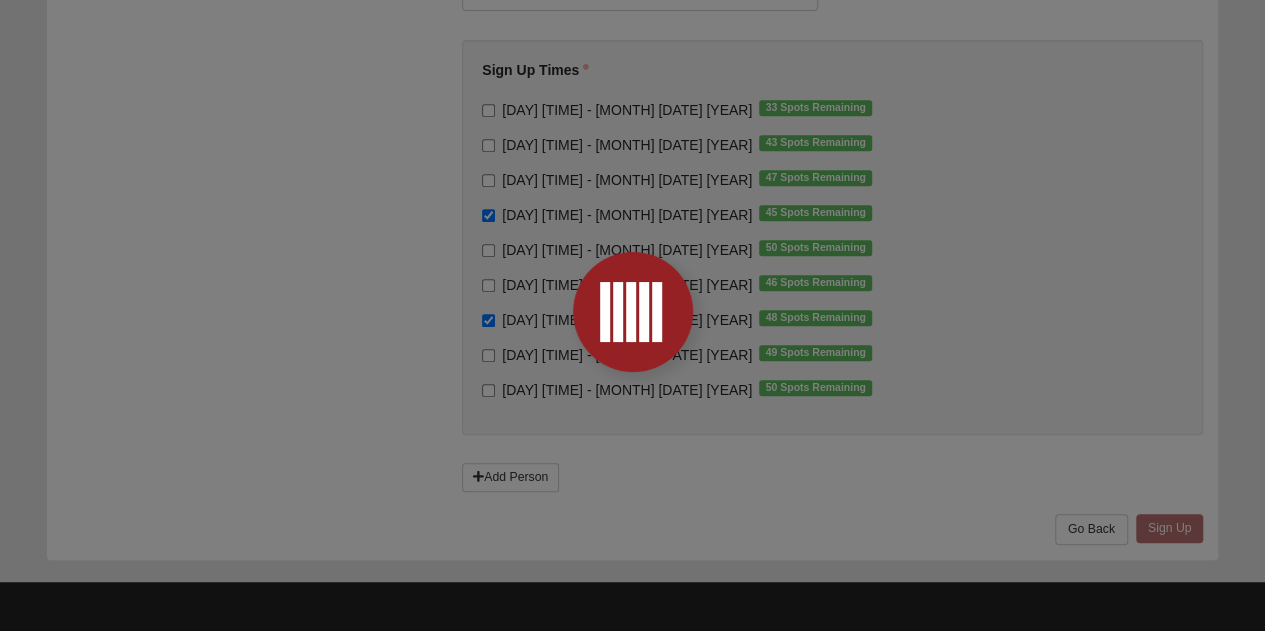 click at bounding box center (632, 315) 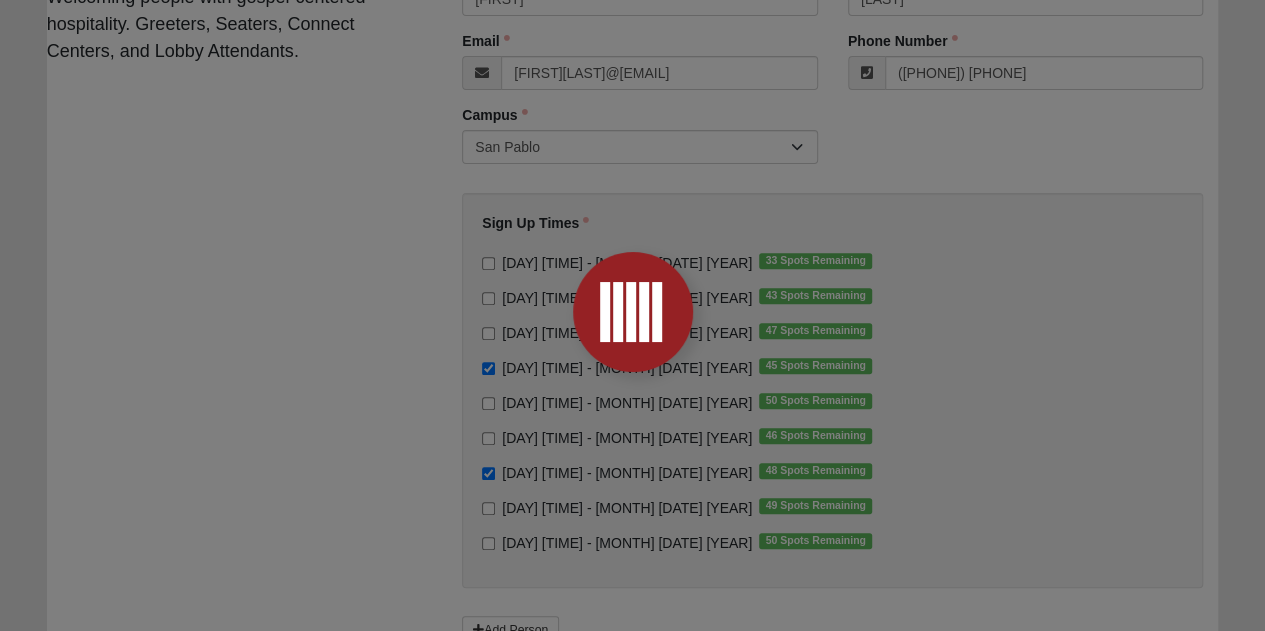 click at bounding box center (632, 315) 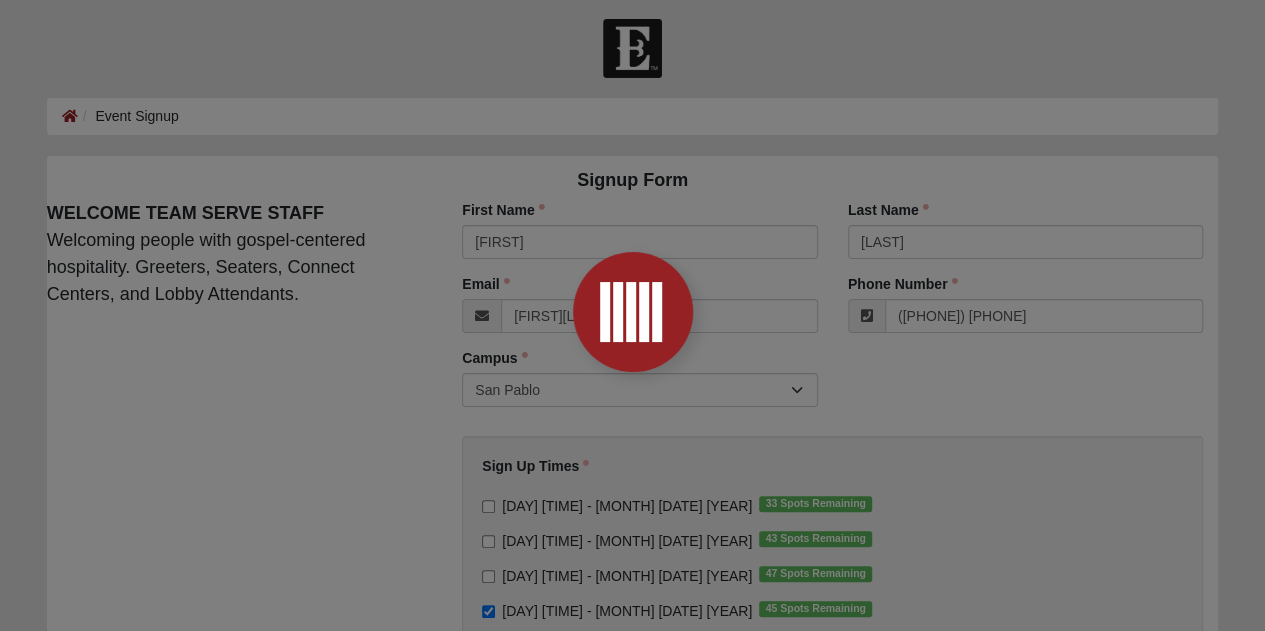 scroll, scrollTop: 0, scrollLeft: 0, axis: both 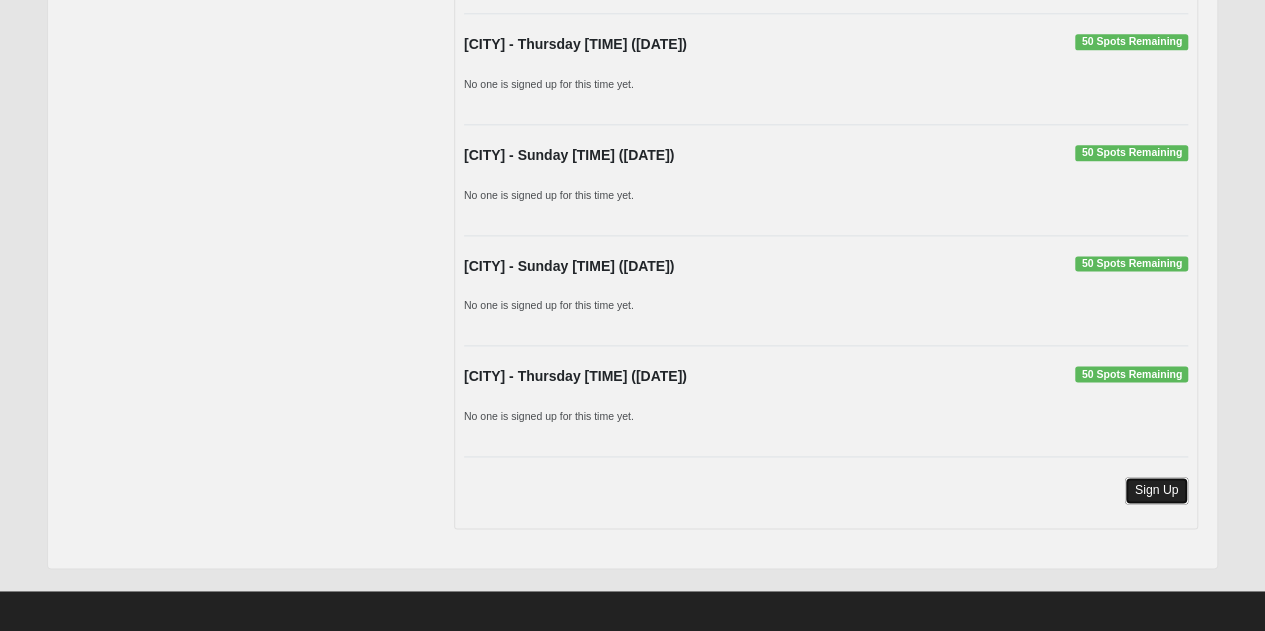 click on "Sign Up" at bounding box center [1157, 490] 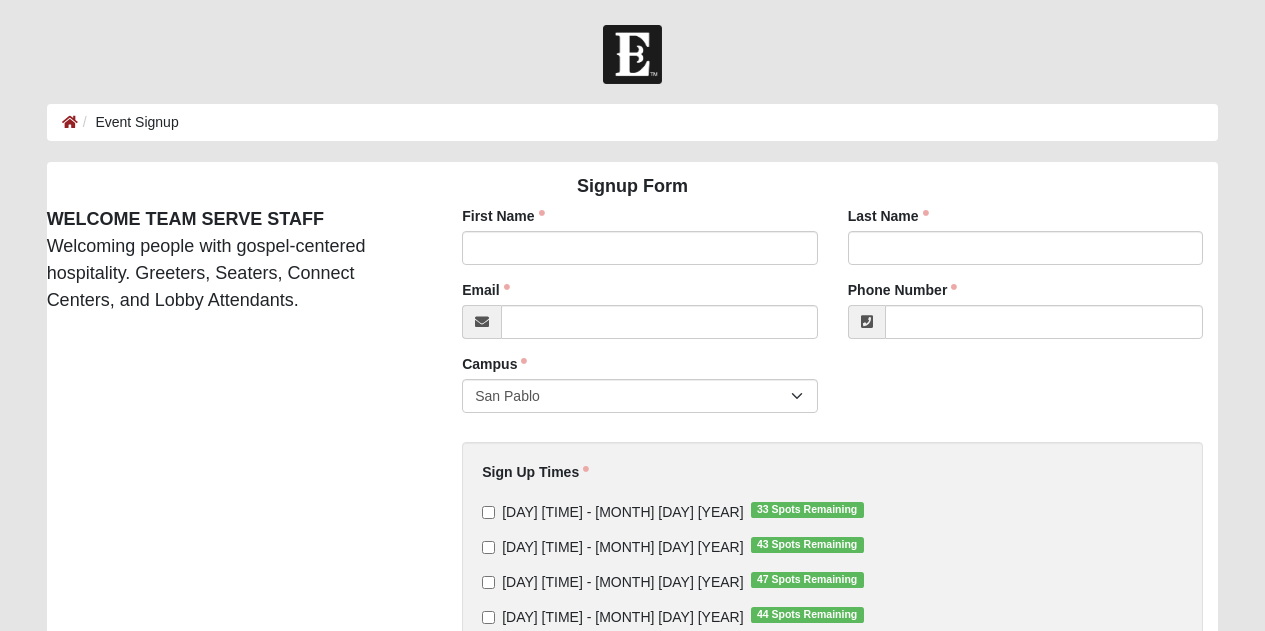 scroll, scrollTop: 0, scrollLeft: 0, axis: both 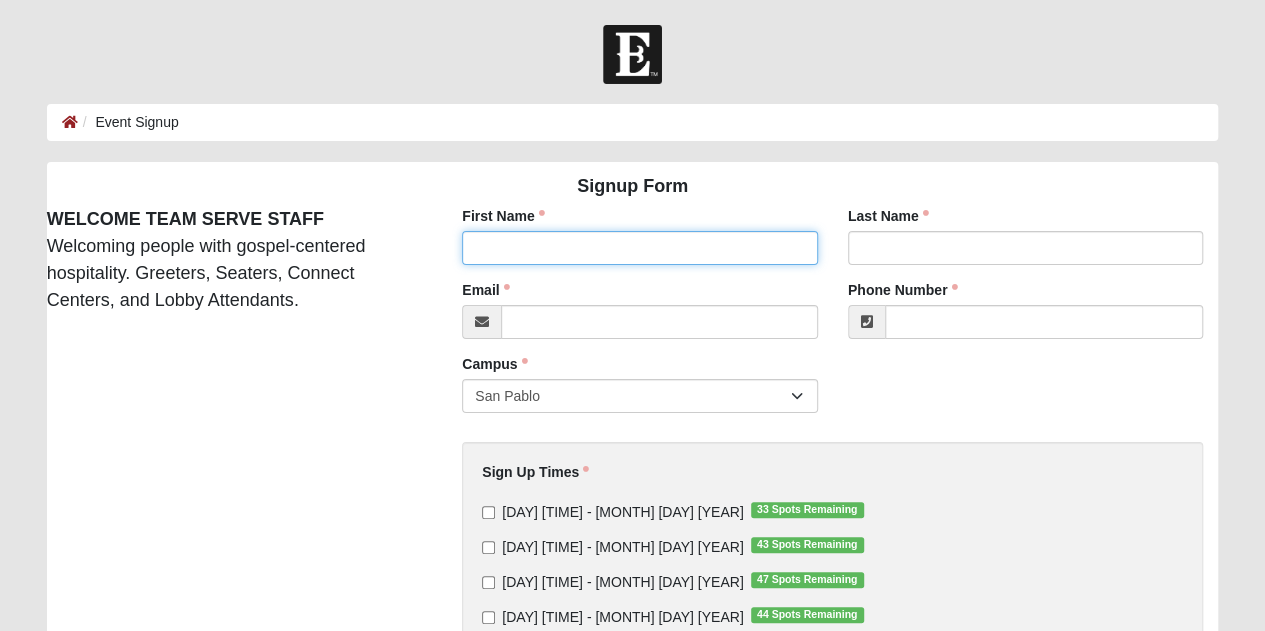 click on "First Name" at bounding box center (640, 248) 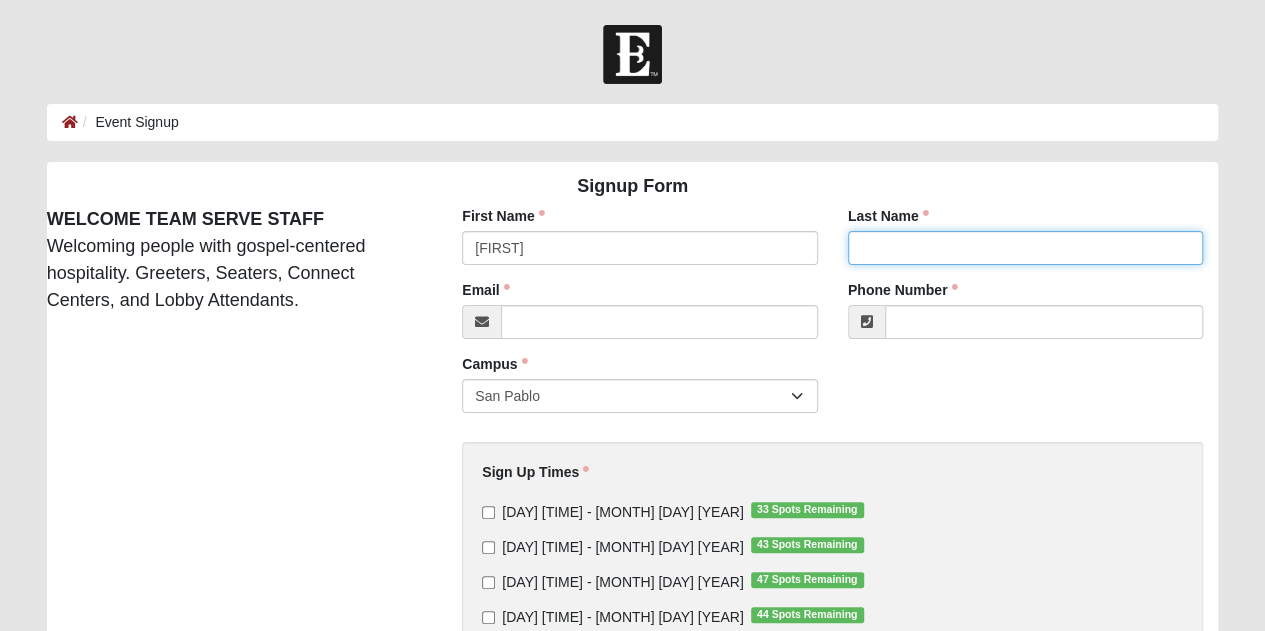 type on "[LAST]" 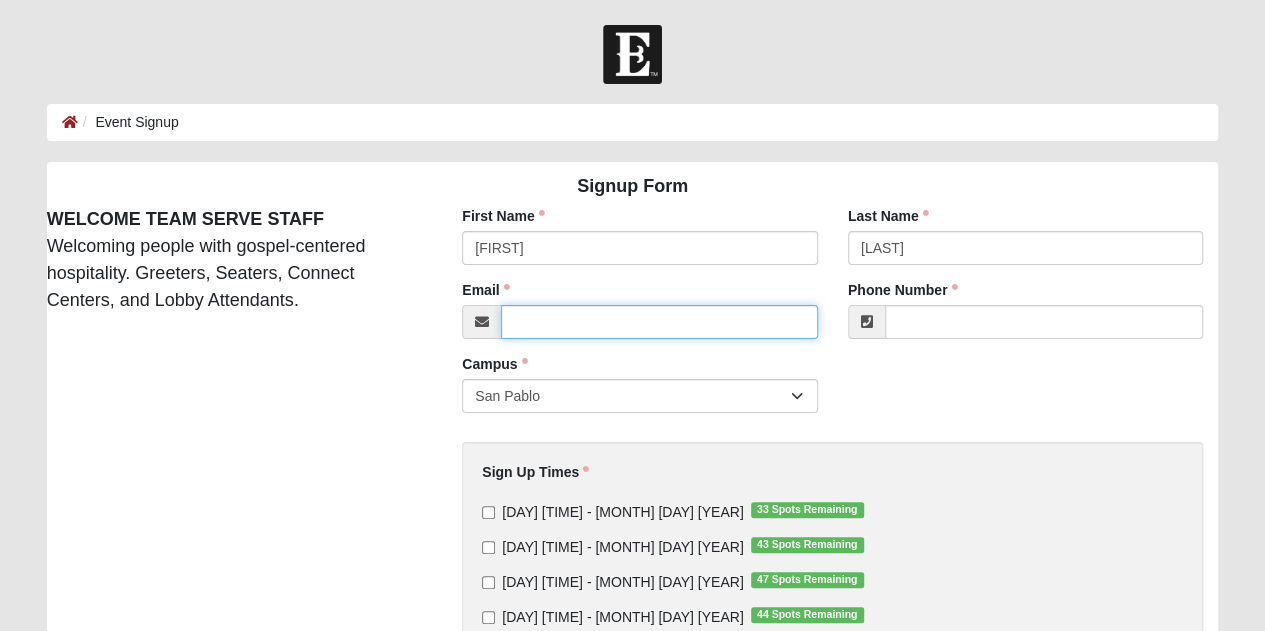 type on "[FIRST][LAST]@[EMAIL]" 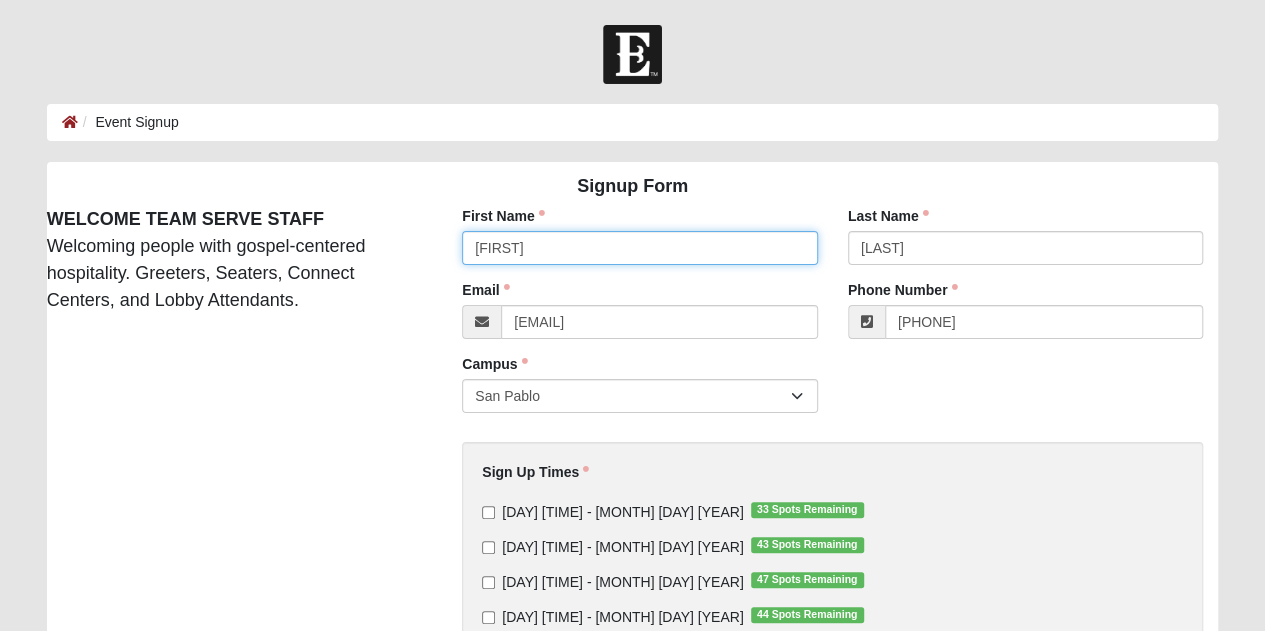 type on "([PHONE]) [PHONE]" 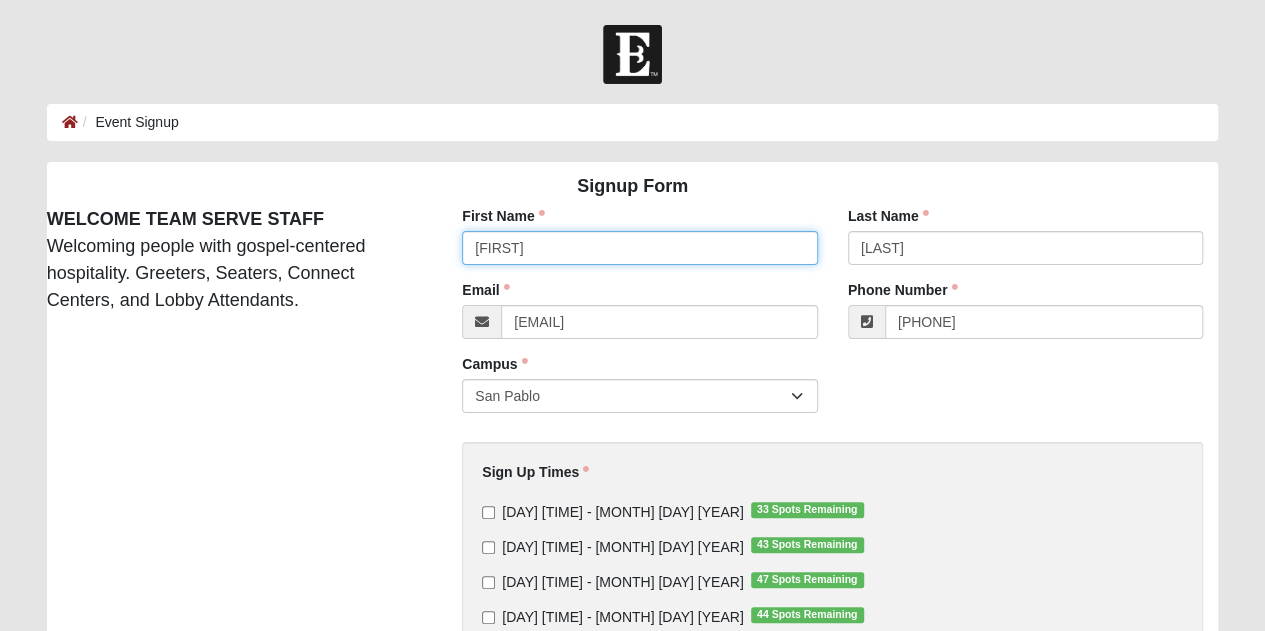 scroll, scrollTop: 164, scrollLeft: 0, axis: vertical 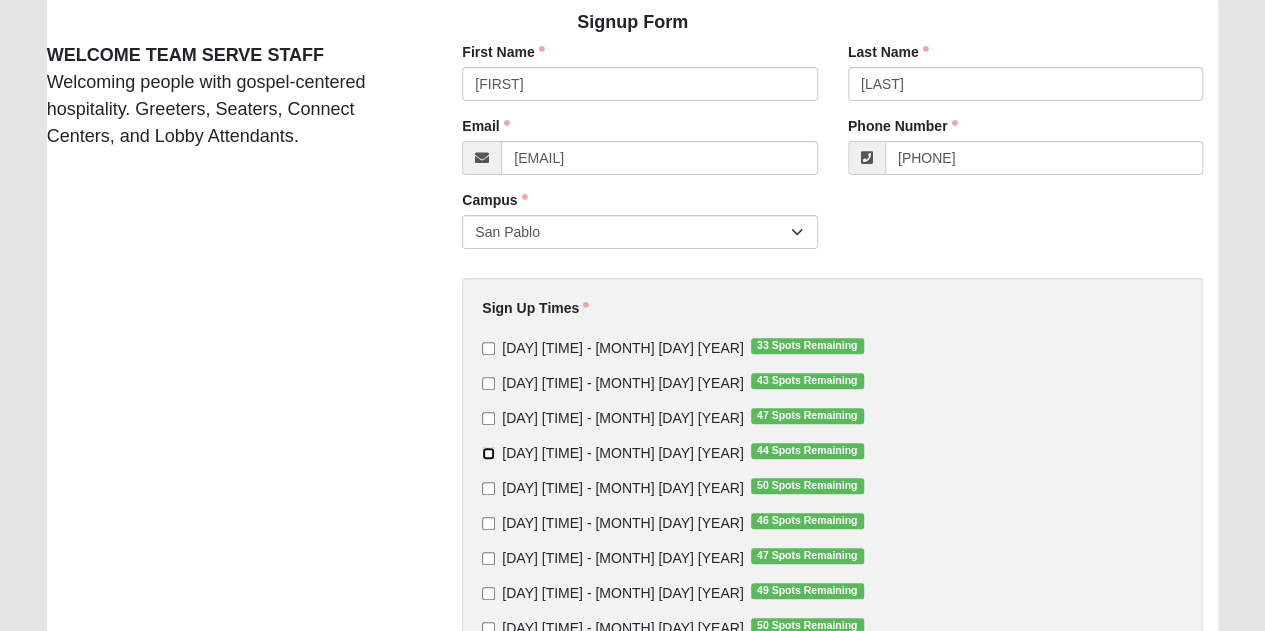 click on "Sunday 9:00 am - Aug 10 2025
44 Spots Remaining" at bounding box center (488, 453) 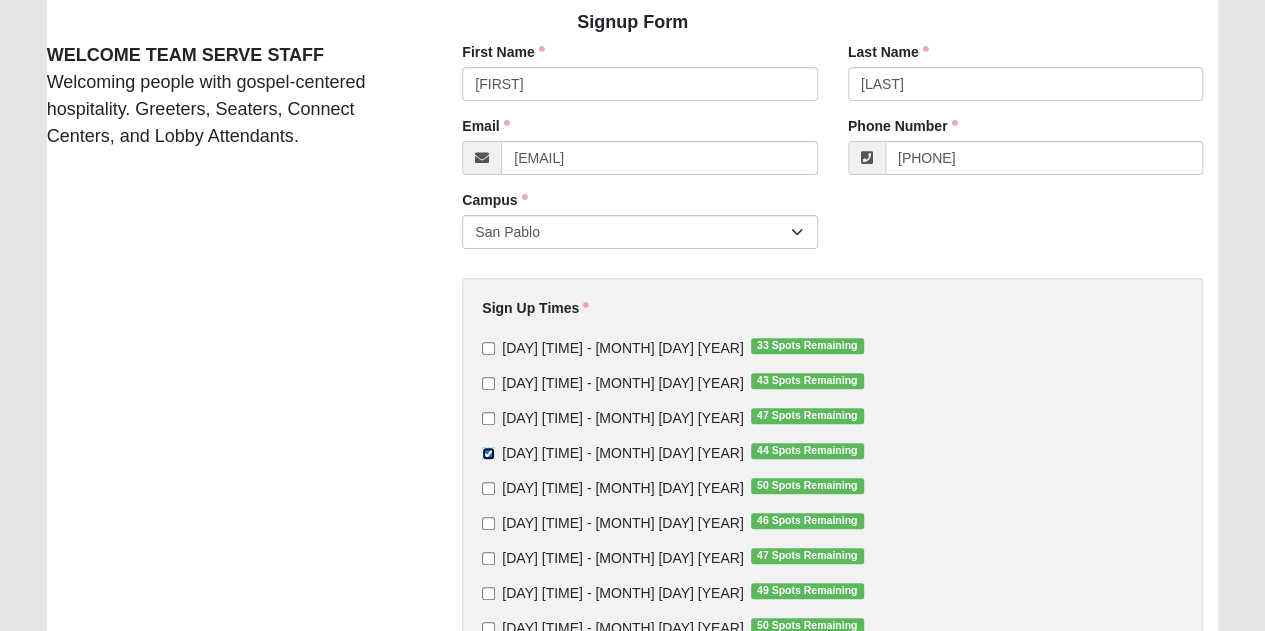 scroll, scrollTop: 402, scrollLeft: 0, axis: vertical 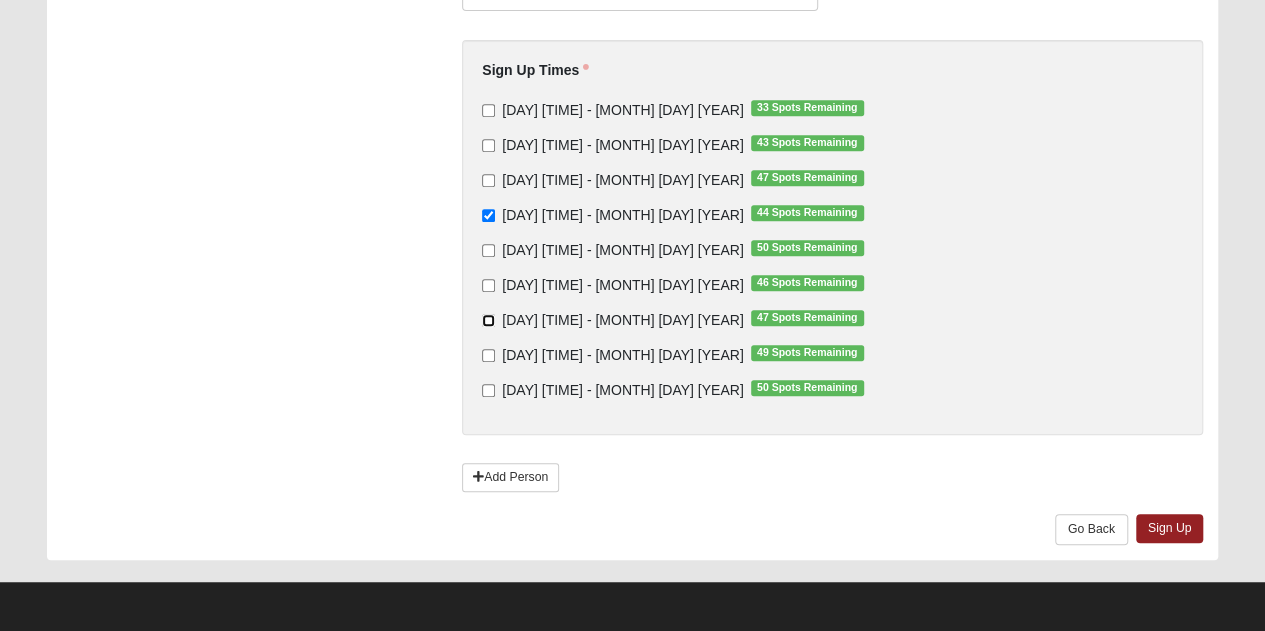 click on "Sunday 9:00 am - Aug 17 2025
47 Spots Remaining" at bounding box center [488, 320] 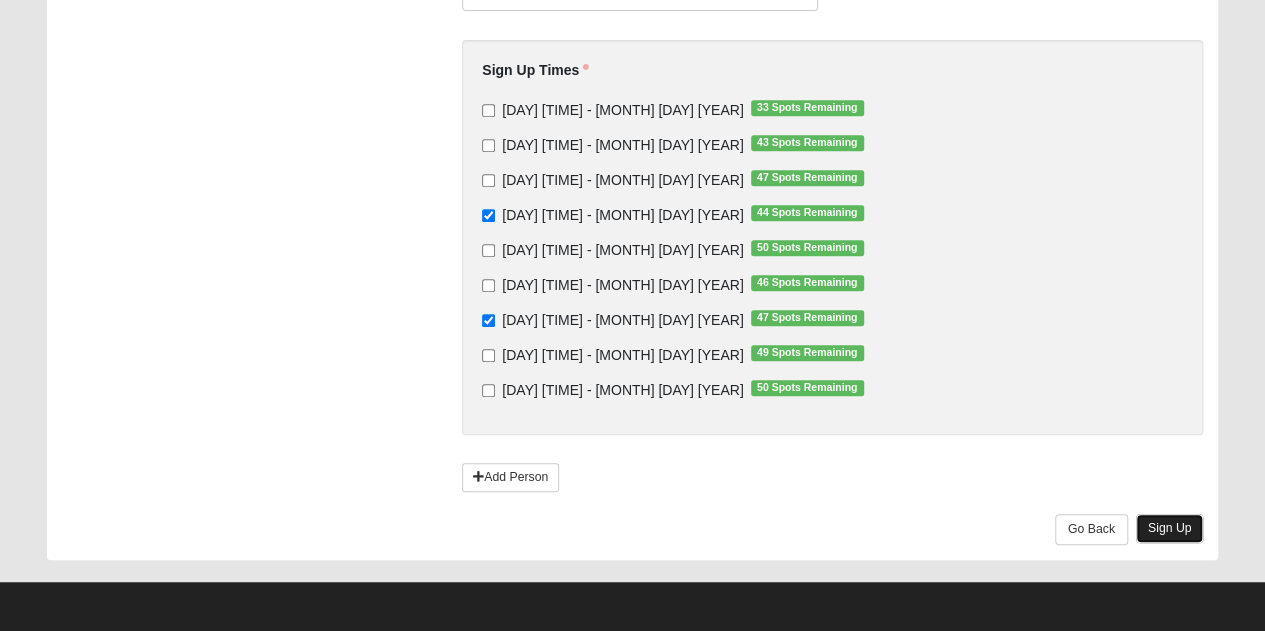 click on "Sign Up" at bounding box center [1170, 528] 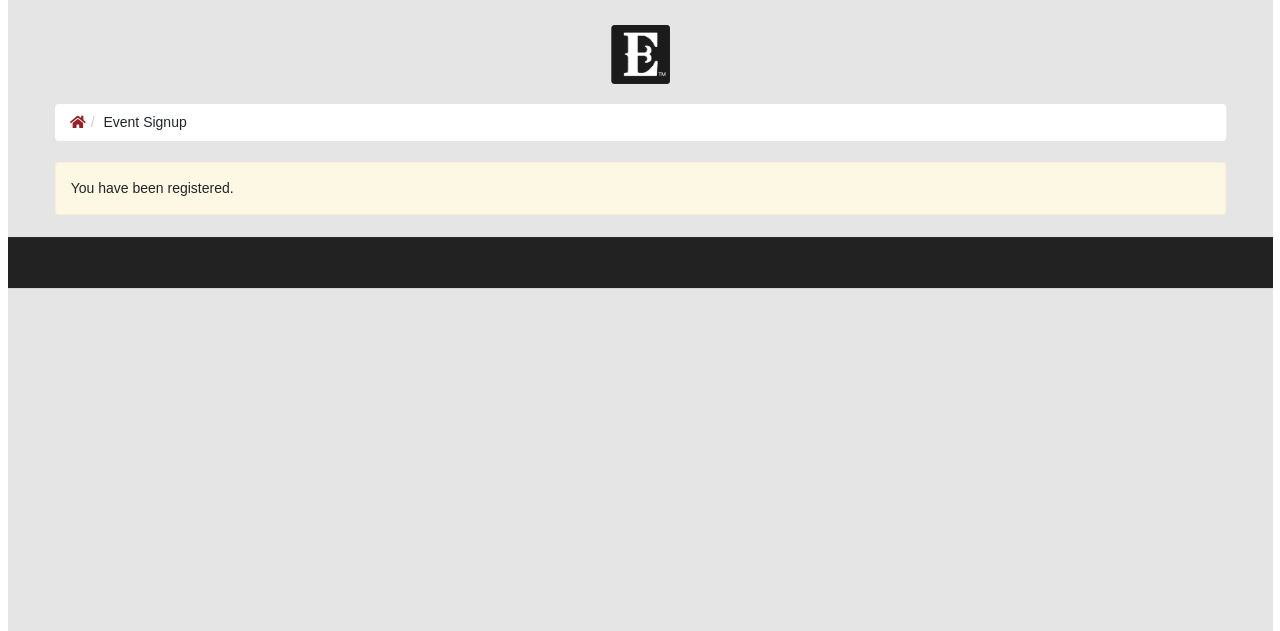 scroll, scrollTop: 0, scrollLeft: 0, axis: both 